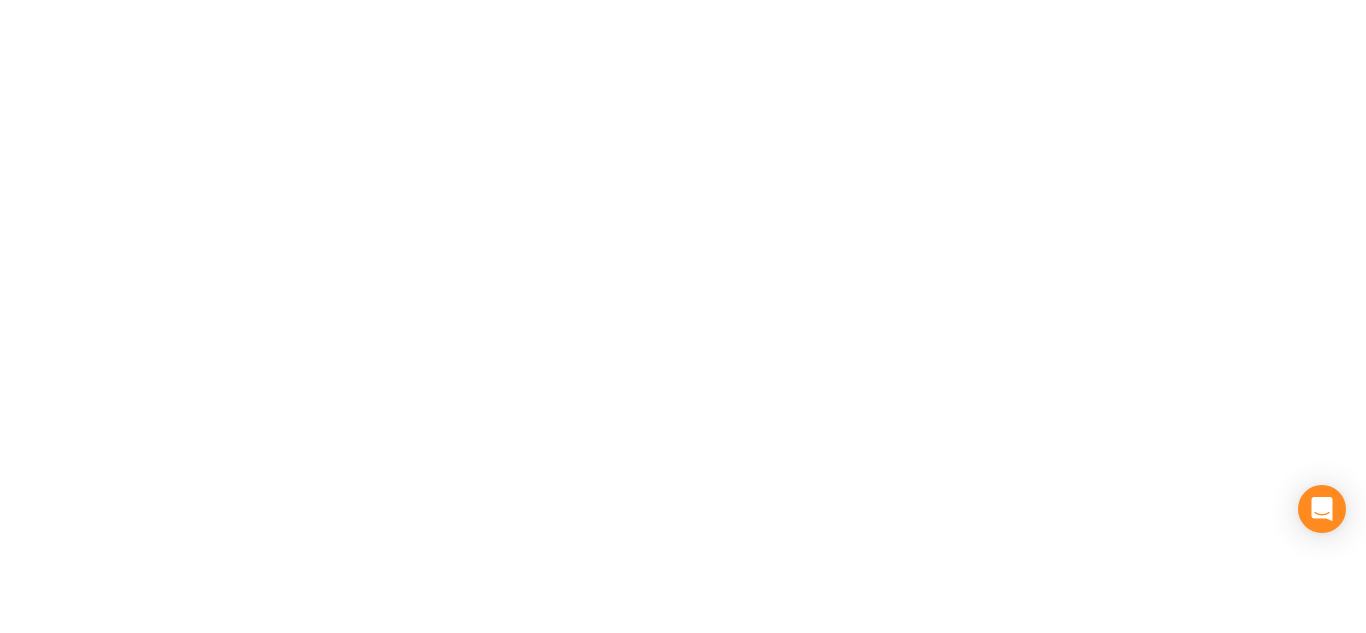 scroll, scrollTop: 0, scrollLeft: 0, axis: both 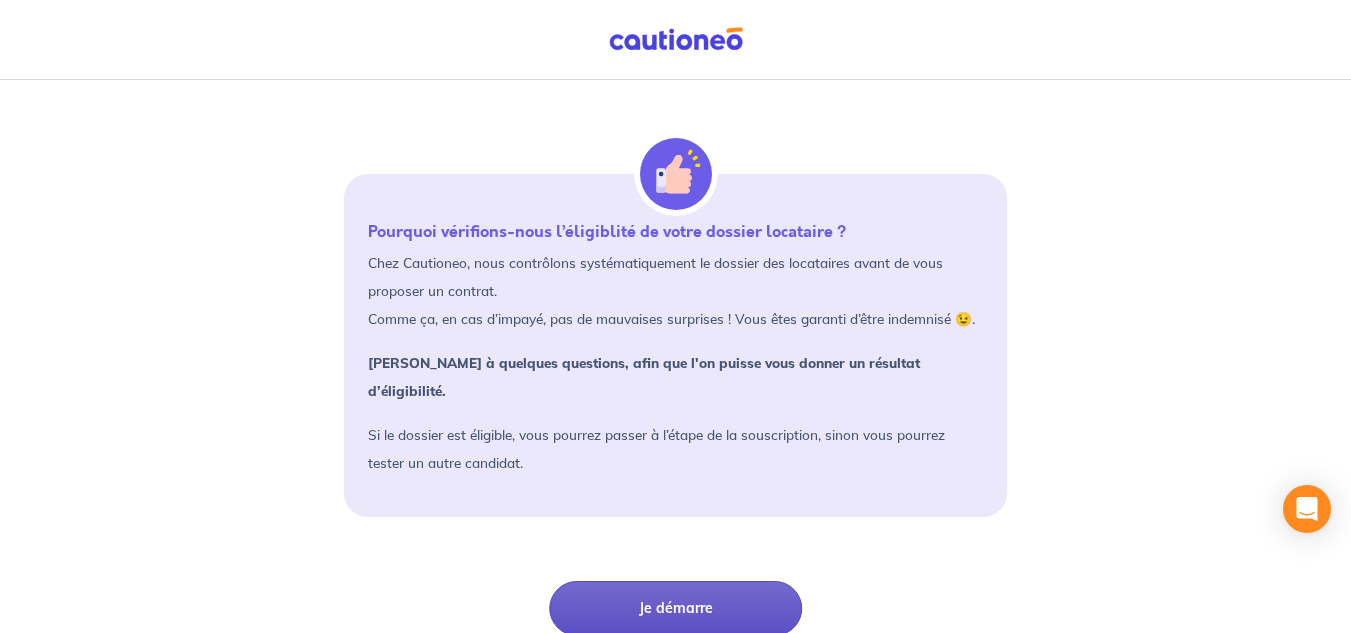 click on "Je démarre" at bounding box center (675, 608) 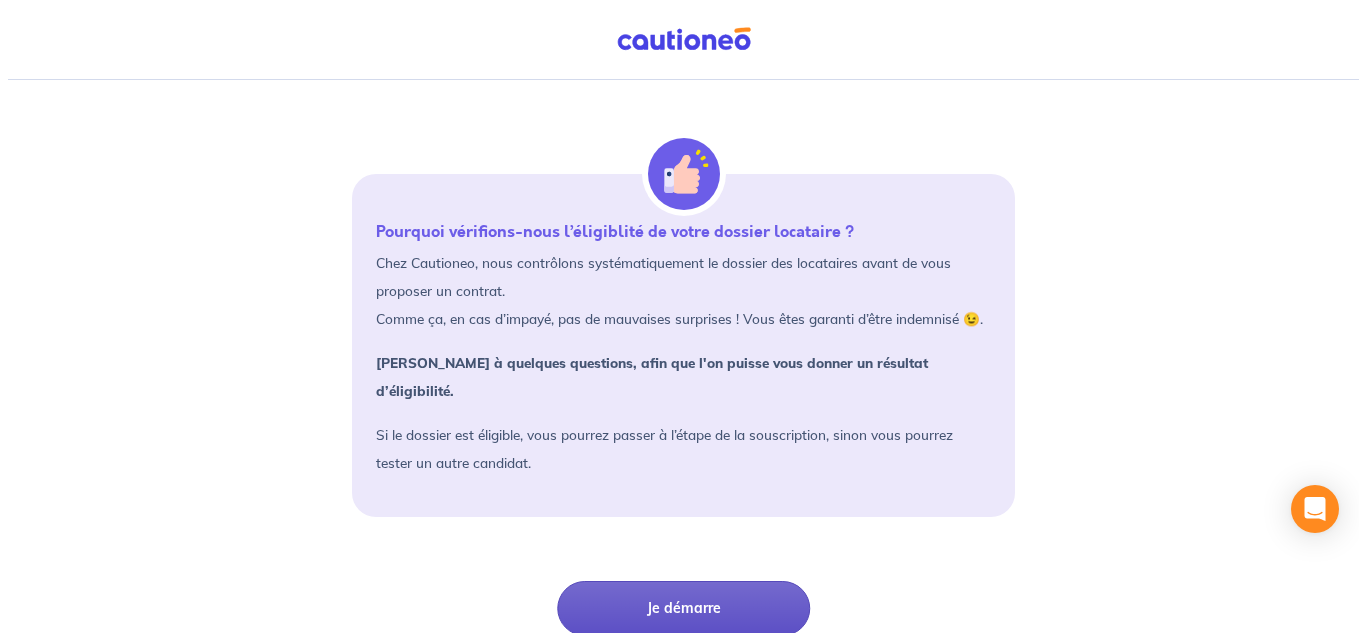 scroll, scrollTop: 0, scrollLeft: 0, axis: both 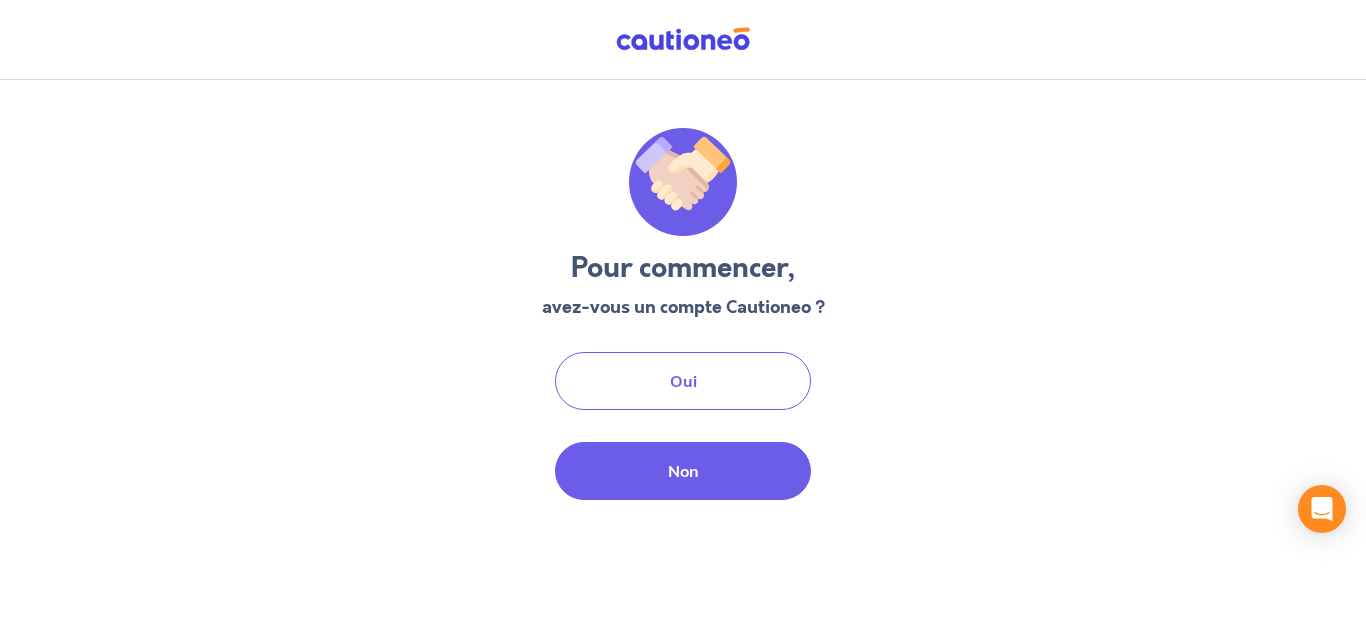 click on "Non" at bounding box center (683, 471) 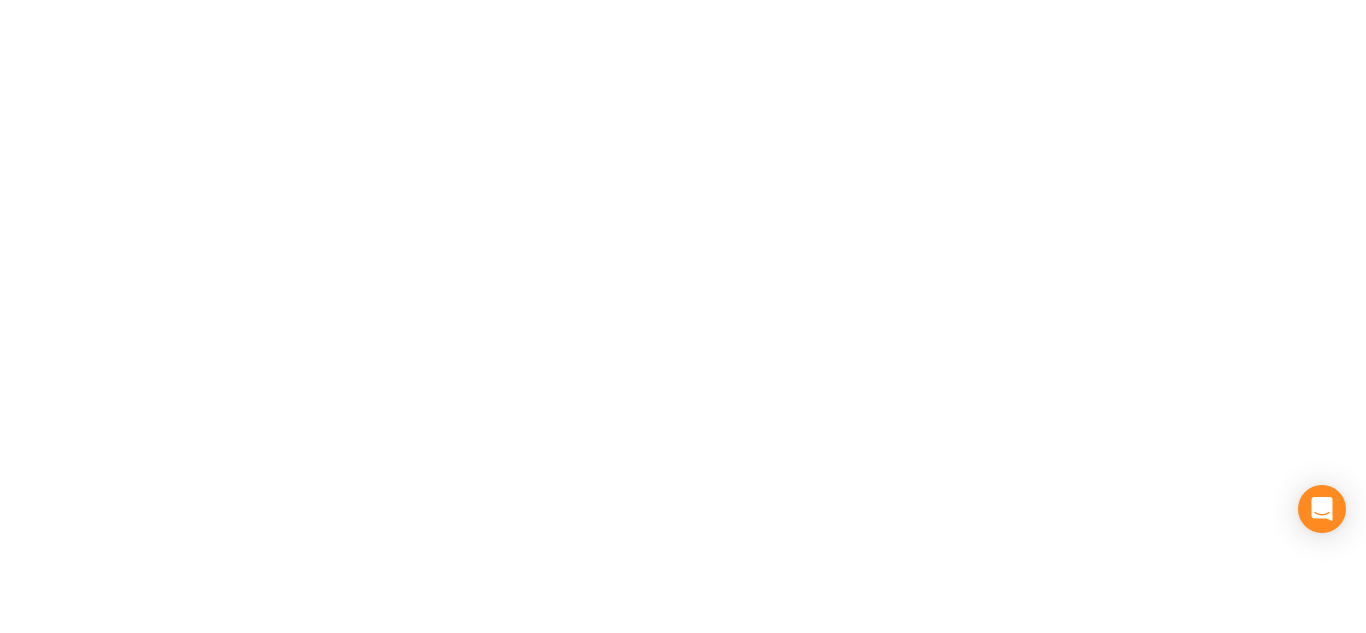 scroll, scrollTop: 0, scrollLeft: 0, axis: both 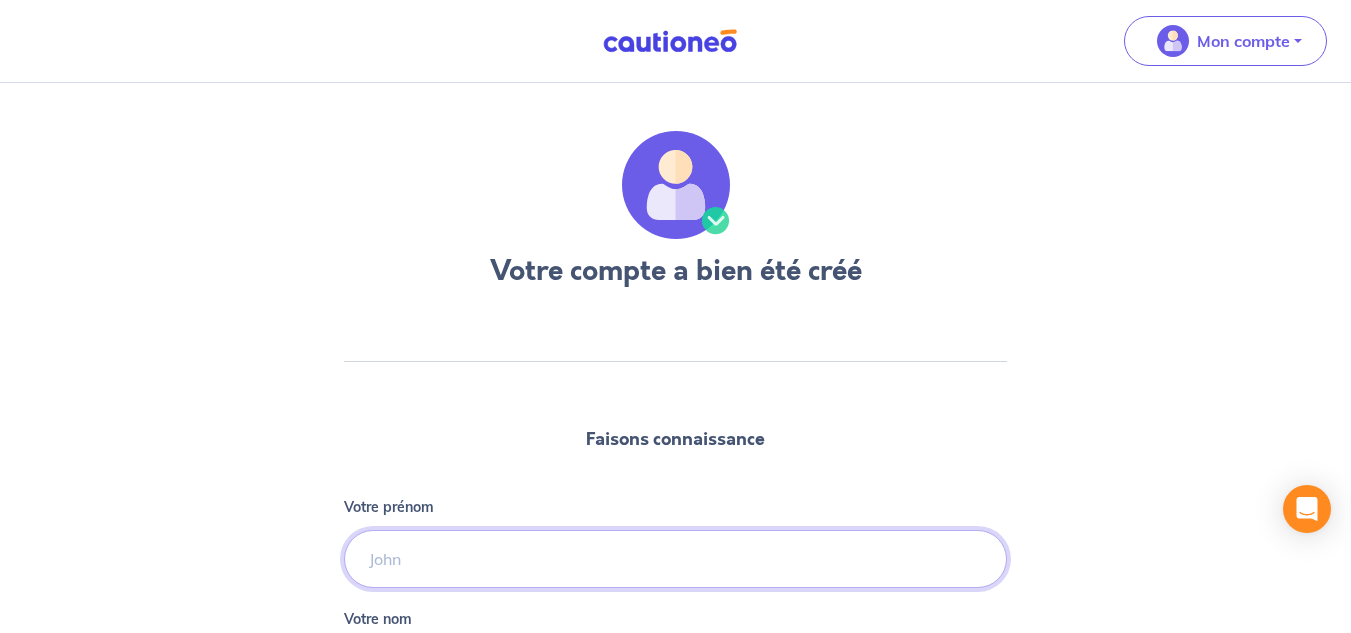 click on "Votre prénom" at bounding box center (676, 559) 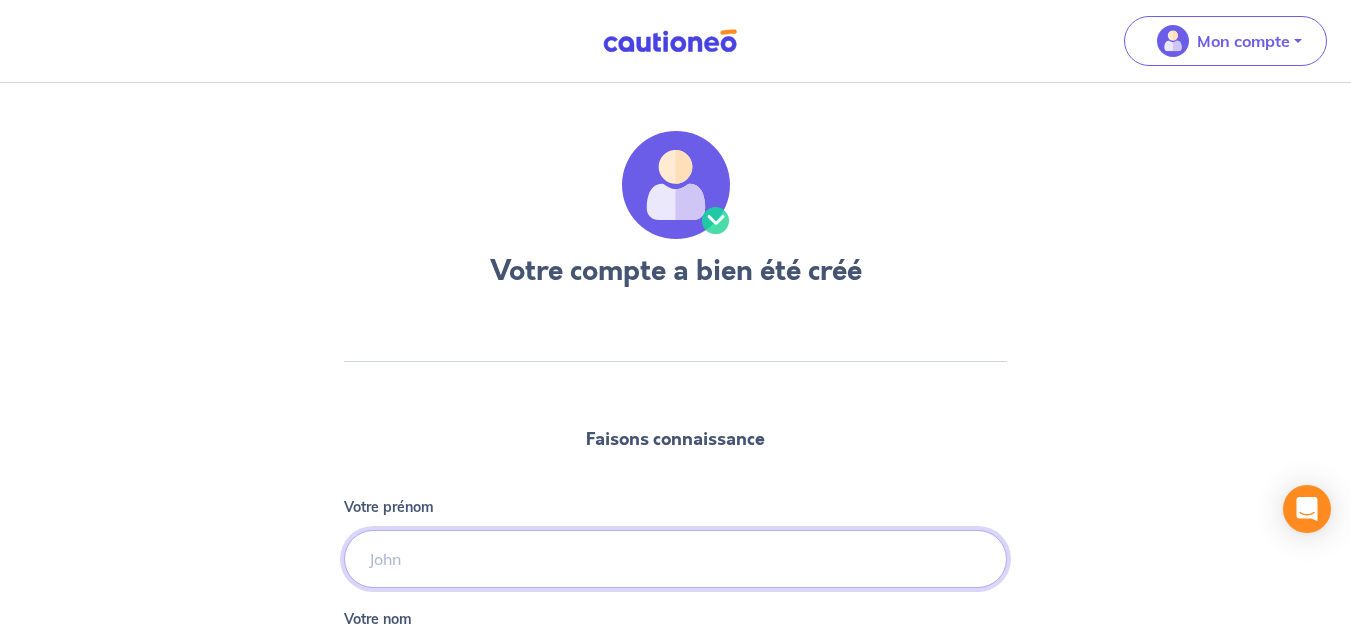 type on "Sébastien" 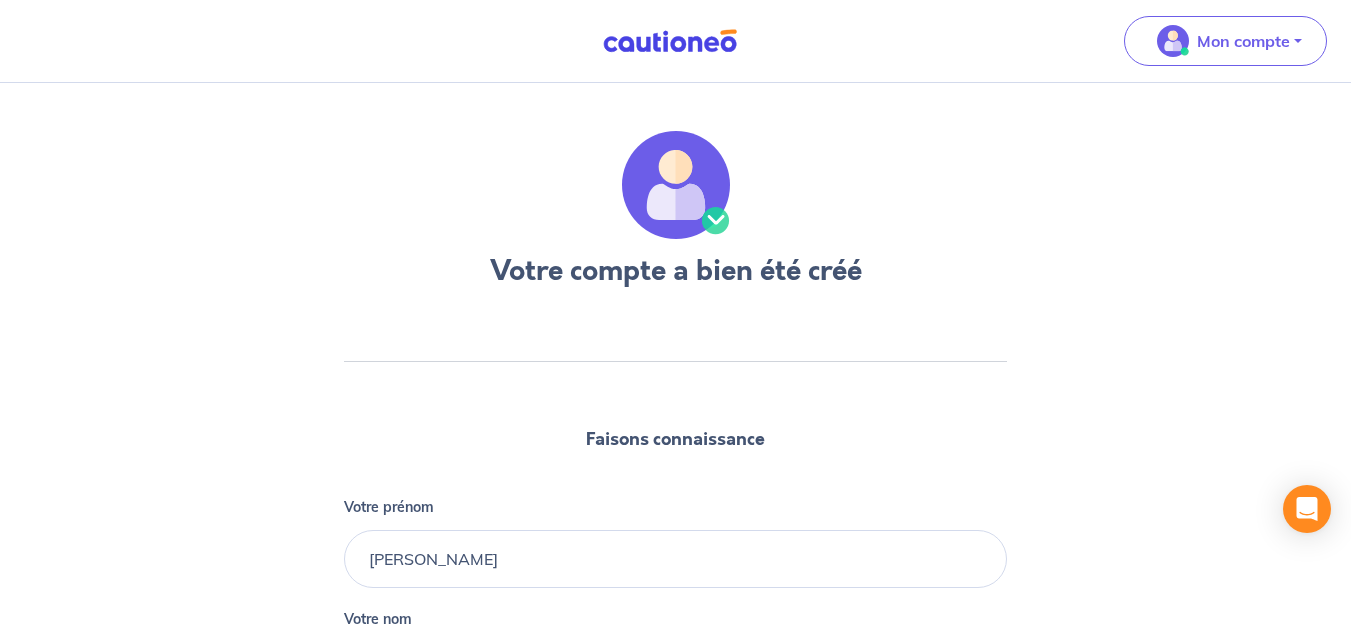 type on "BOURNEIX" 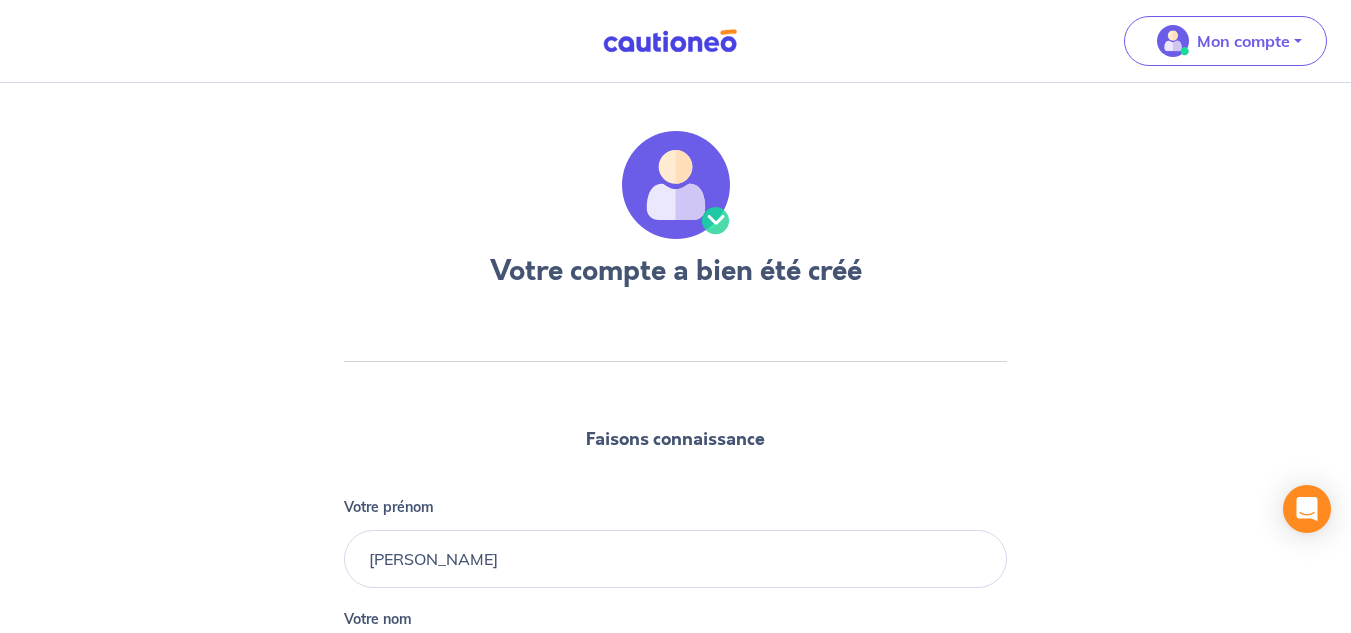 type on "06 58 88 14 41" 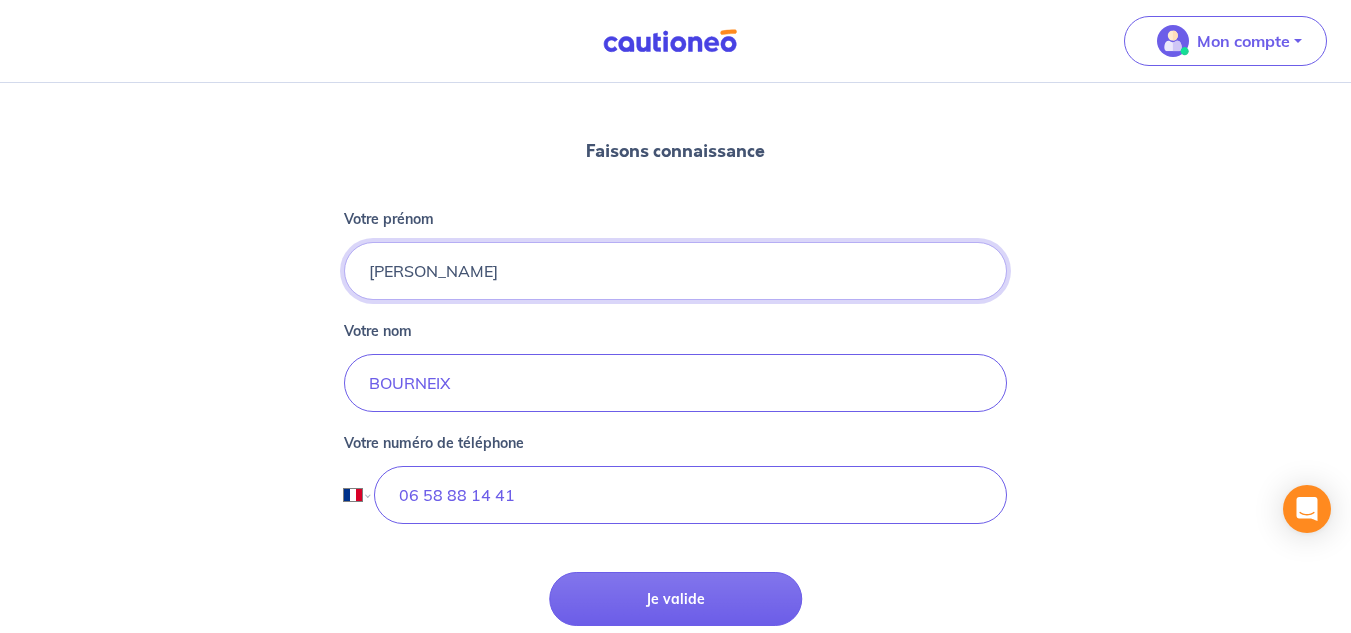 scroll, scrollTop: 307, scrollLeft: 0, axis: vertical 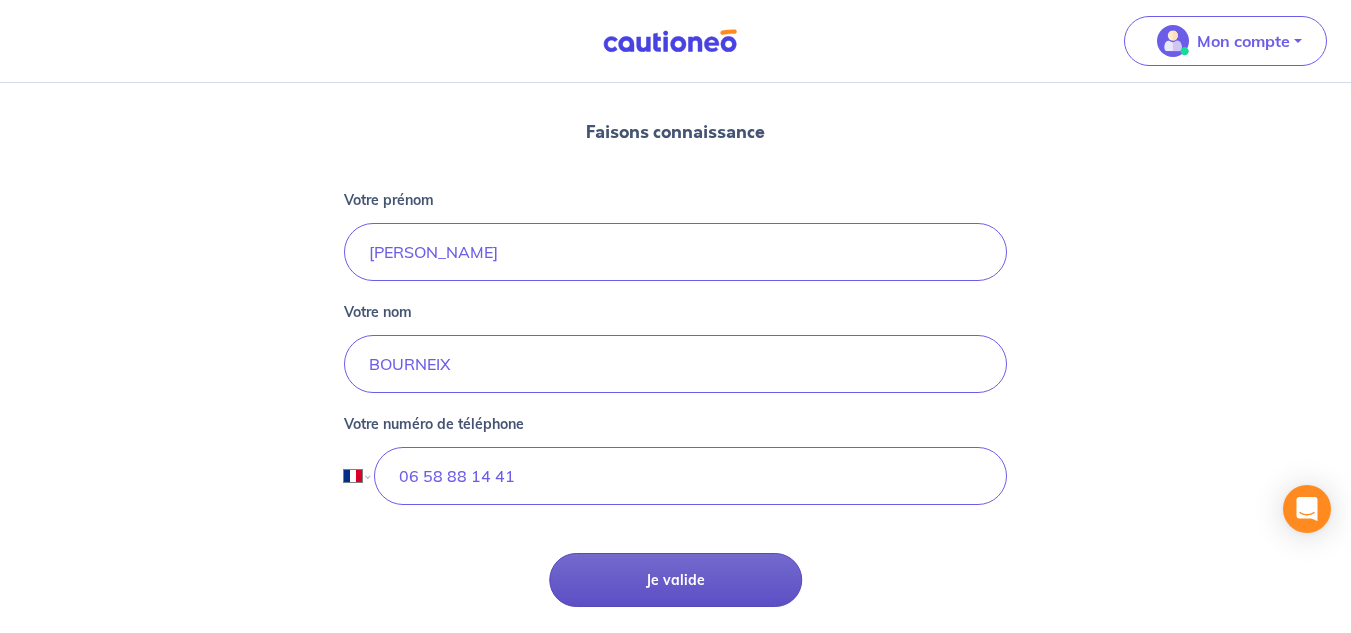 click on "Je valide" at bounding box center (675, 580) 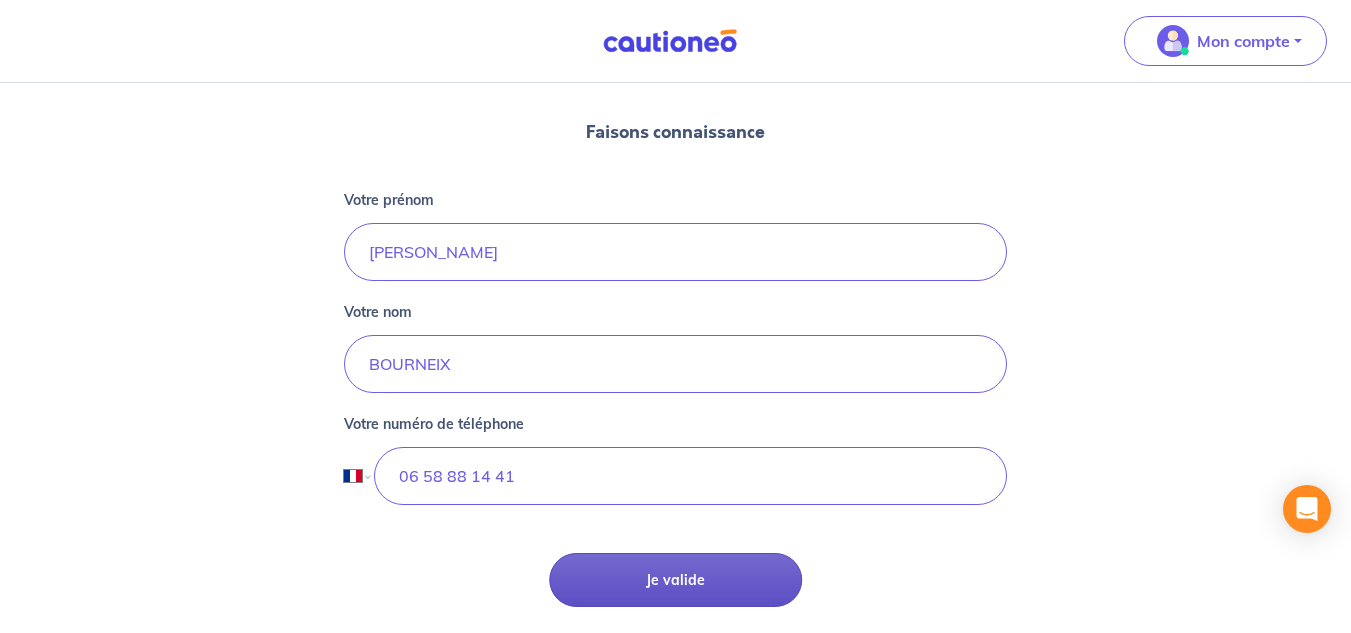 scroll, scrollTop: 0, scrollLeft: 0, axis: both 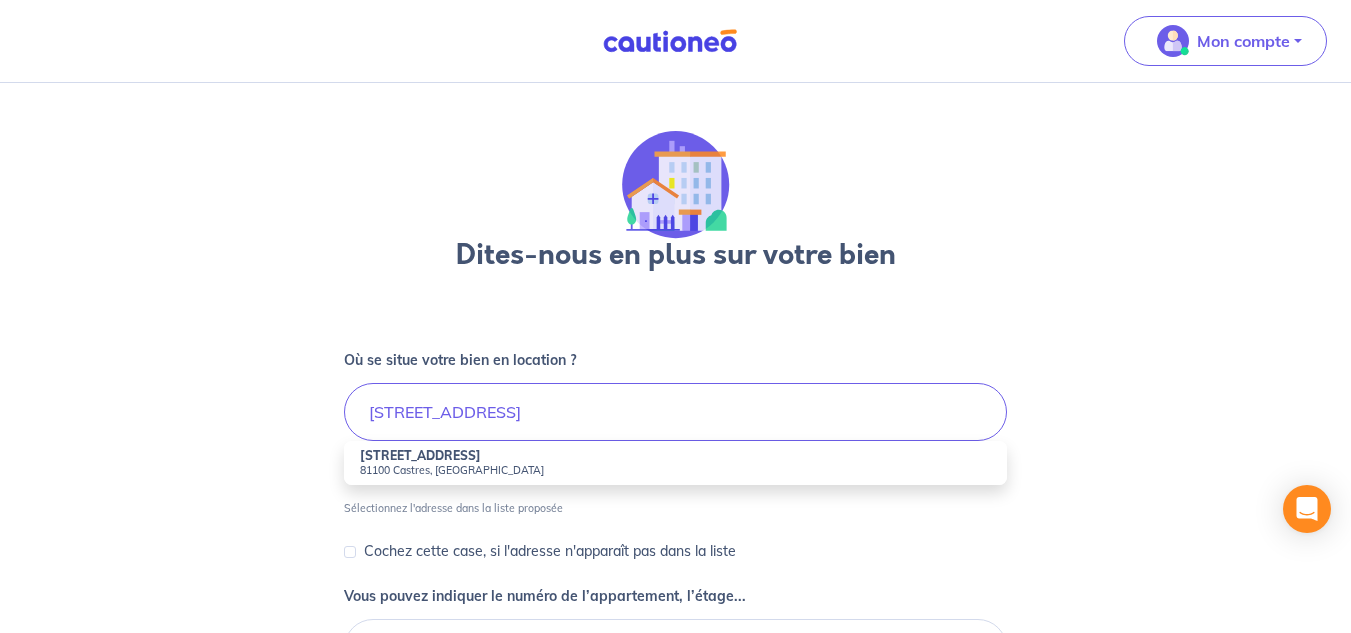 click on "81100 Castres, France" at bounding box center [676, 470] 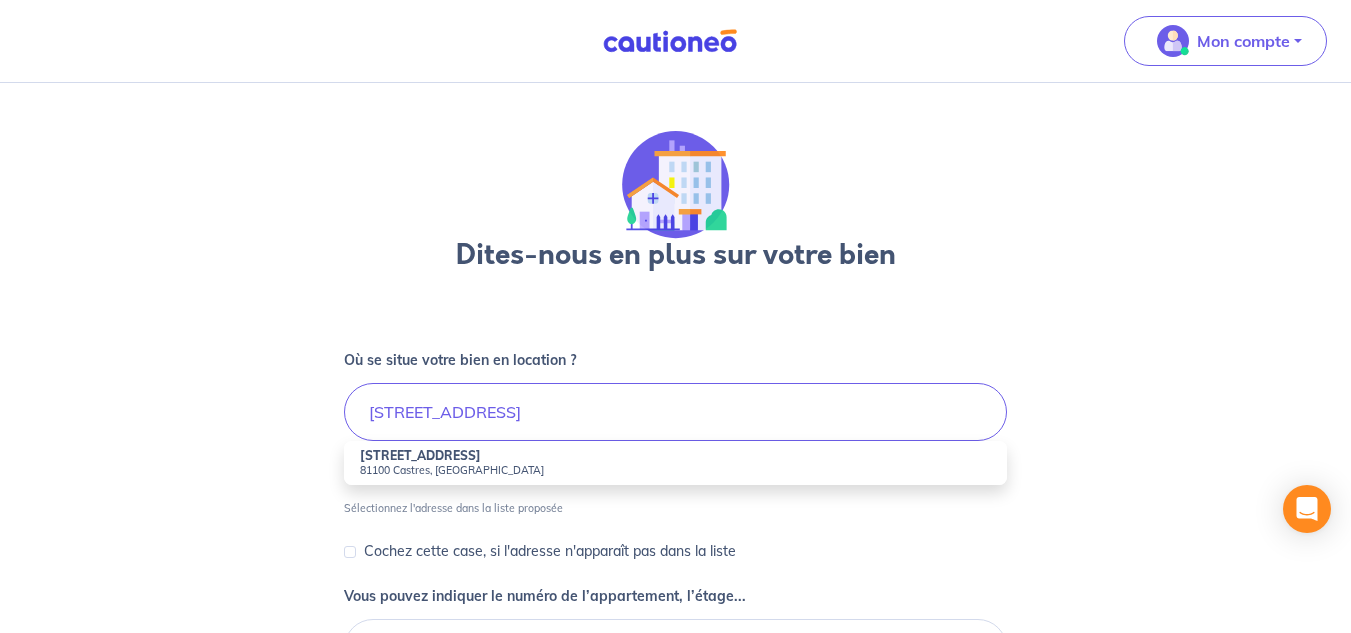type on "2 Rue Fermat, 81100 Castres, France" 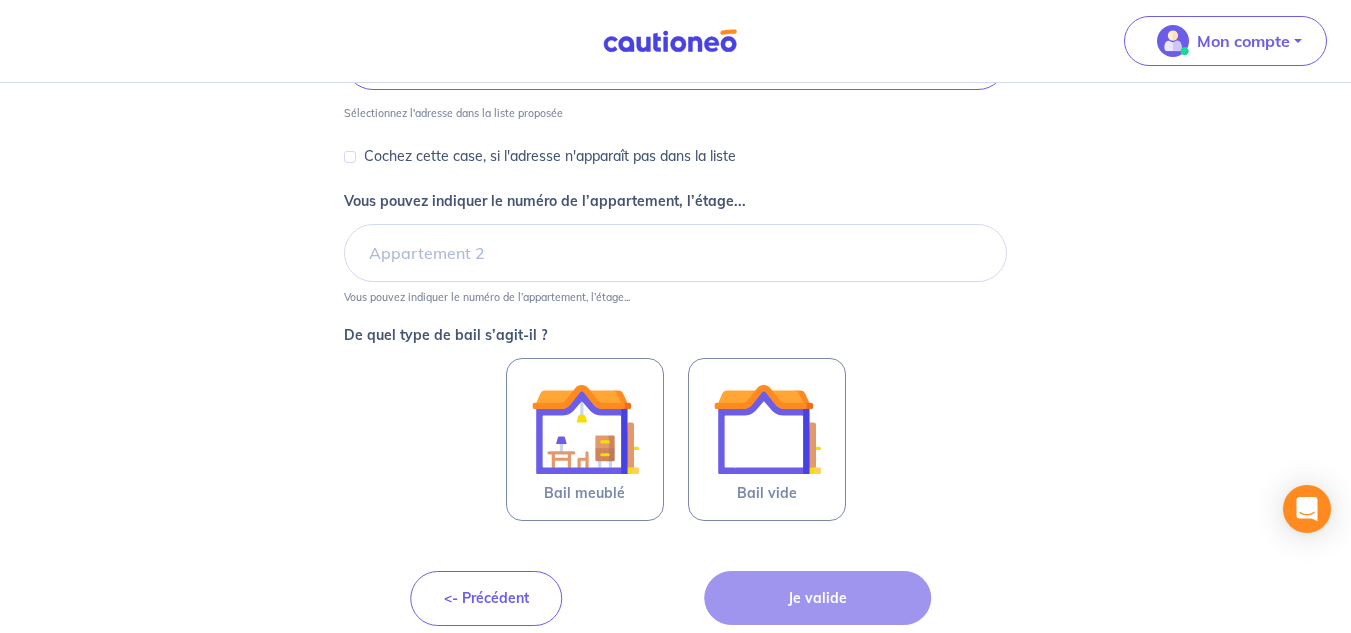 scroll, scrollTop: 352, scrollLeft: 0, axis: vertical 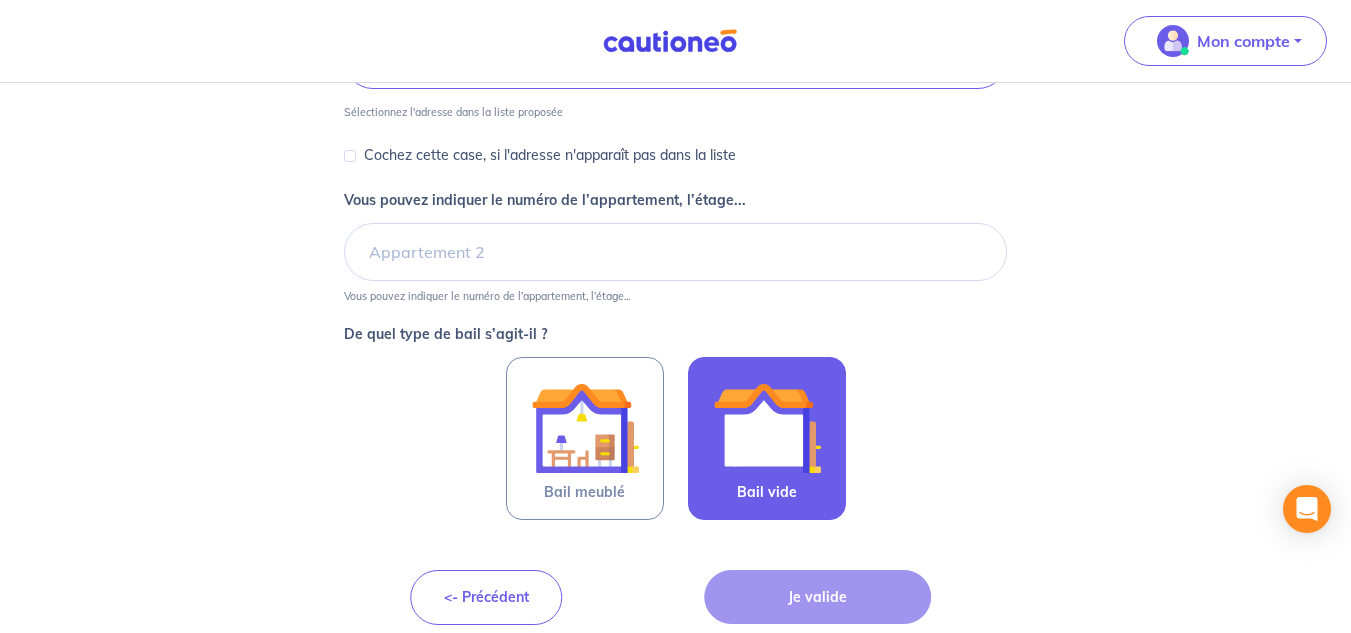click at bounding box center (767, 428) 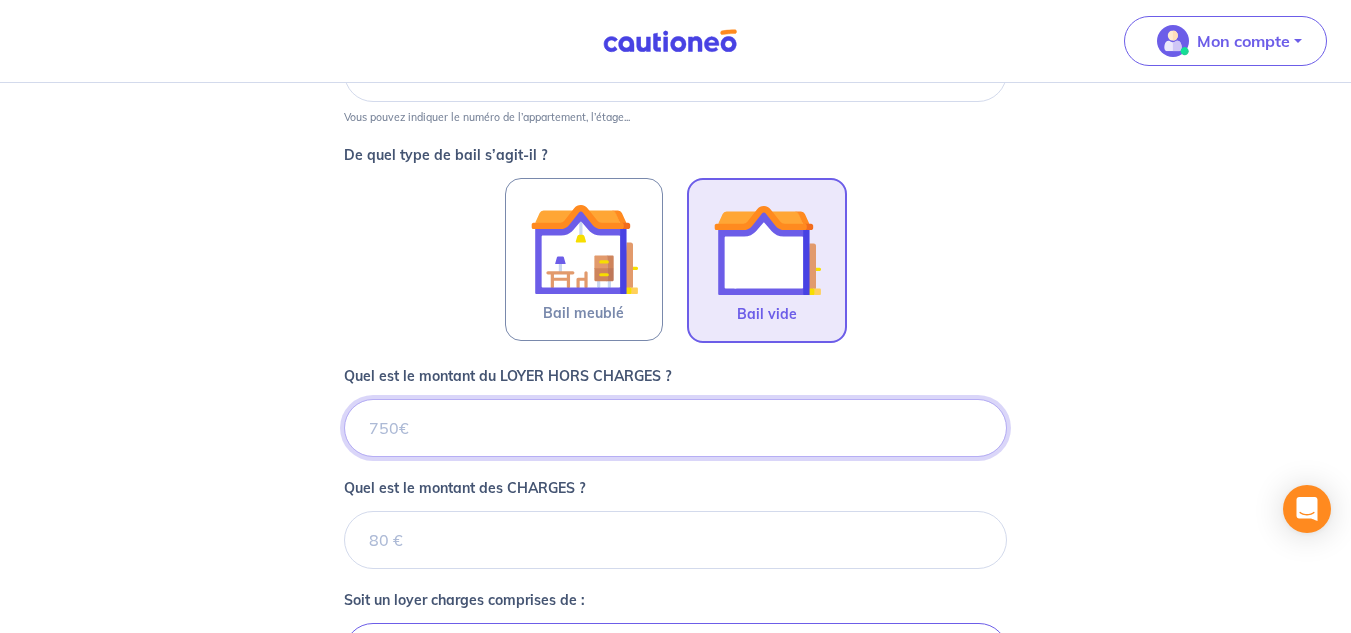 scroll, scrollTop: 532, scrollLeft: 0, axis: vertical 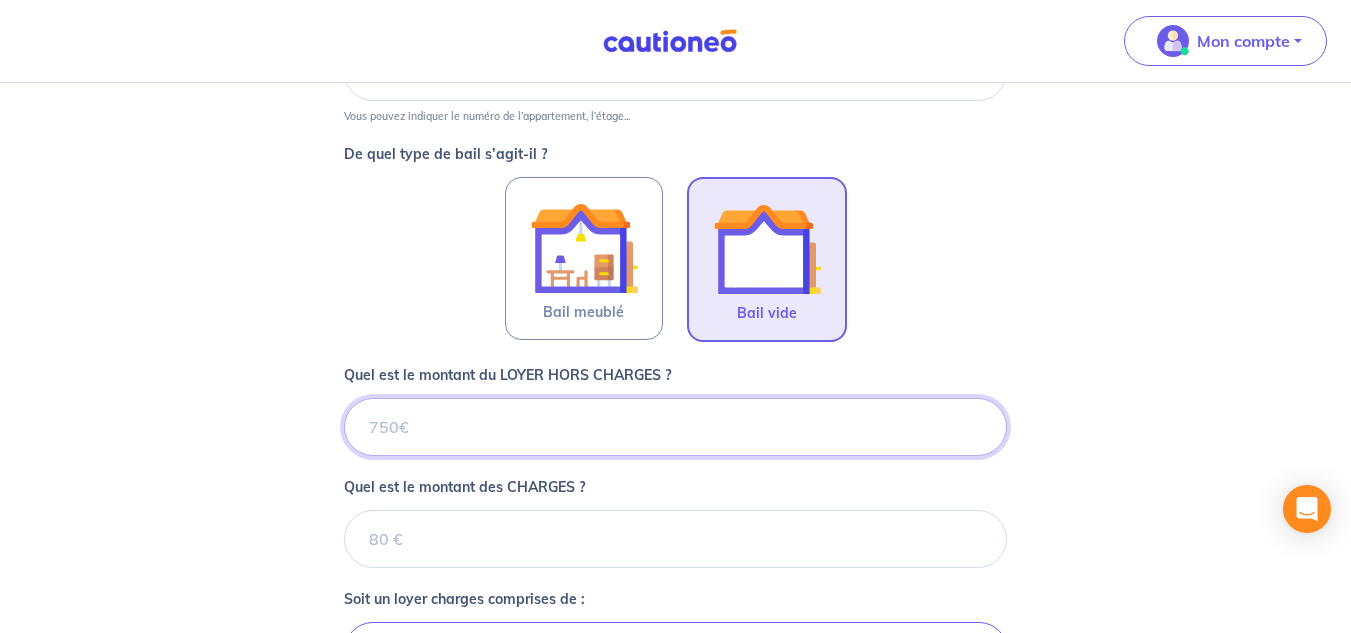 click on "Quel est le montant du LOYER HORS CHARGES ?" at bounding box center (676, 427) 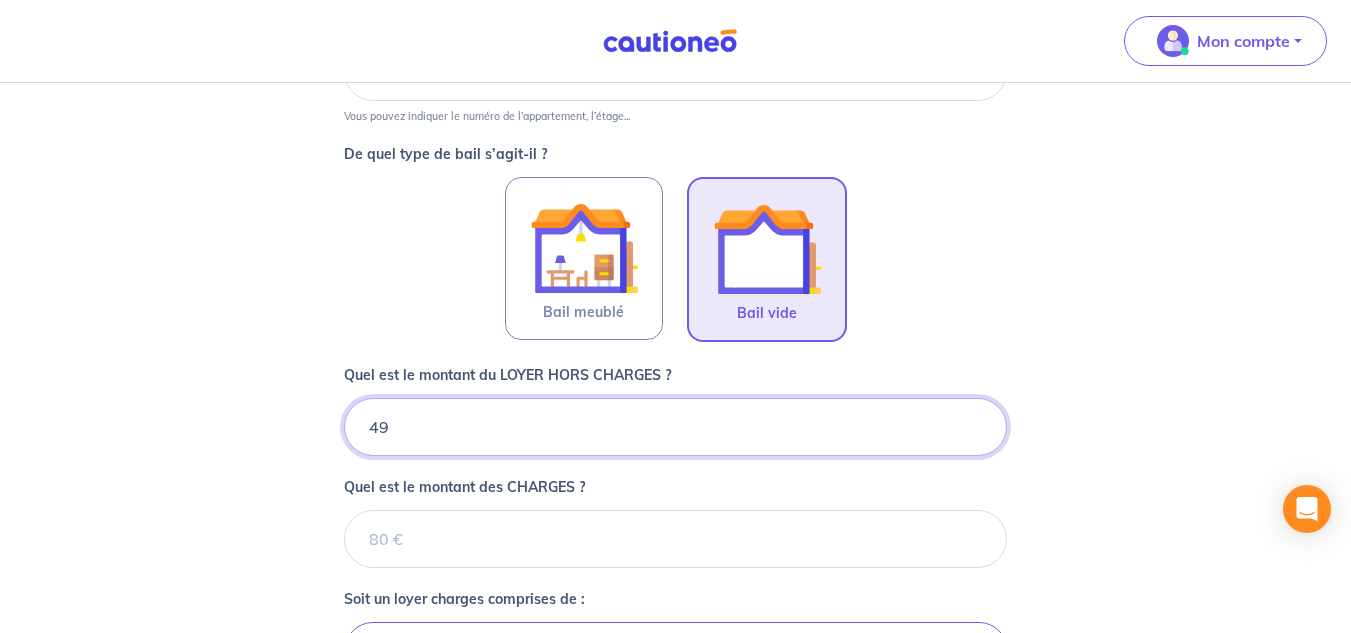 type on "490" 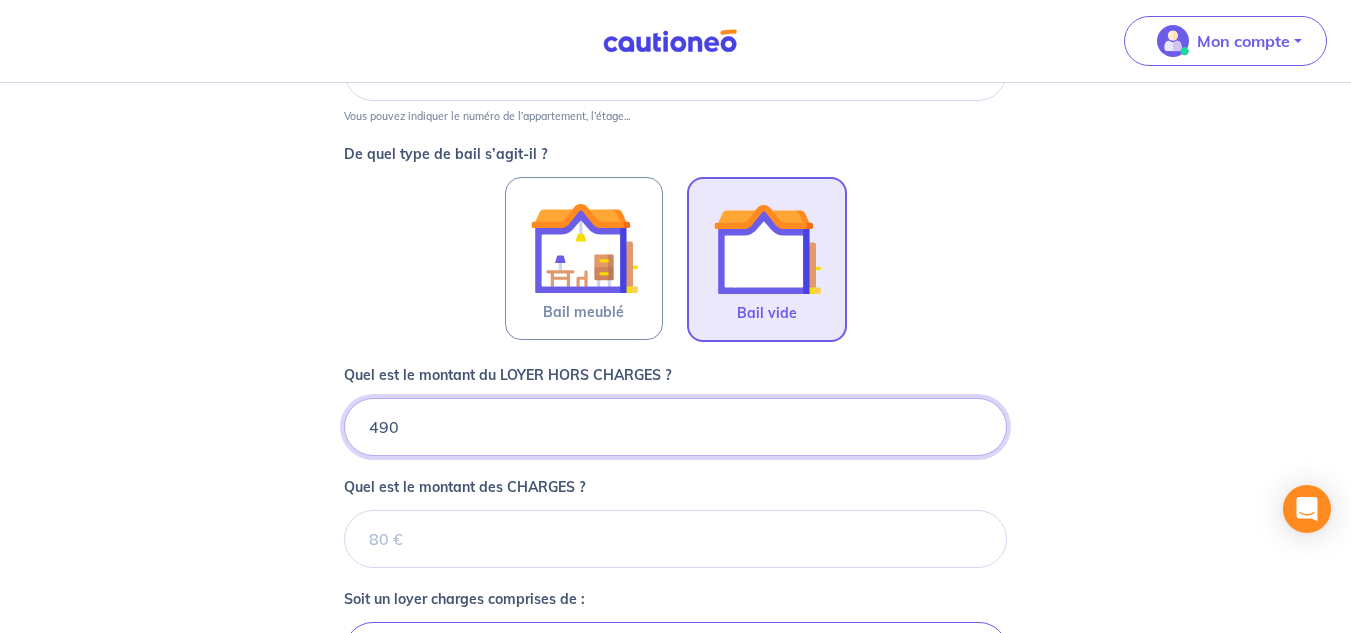 type 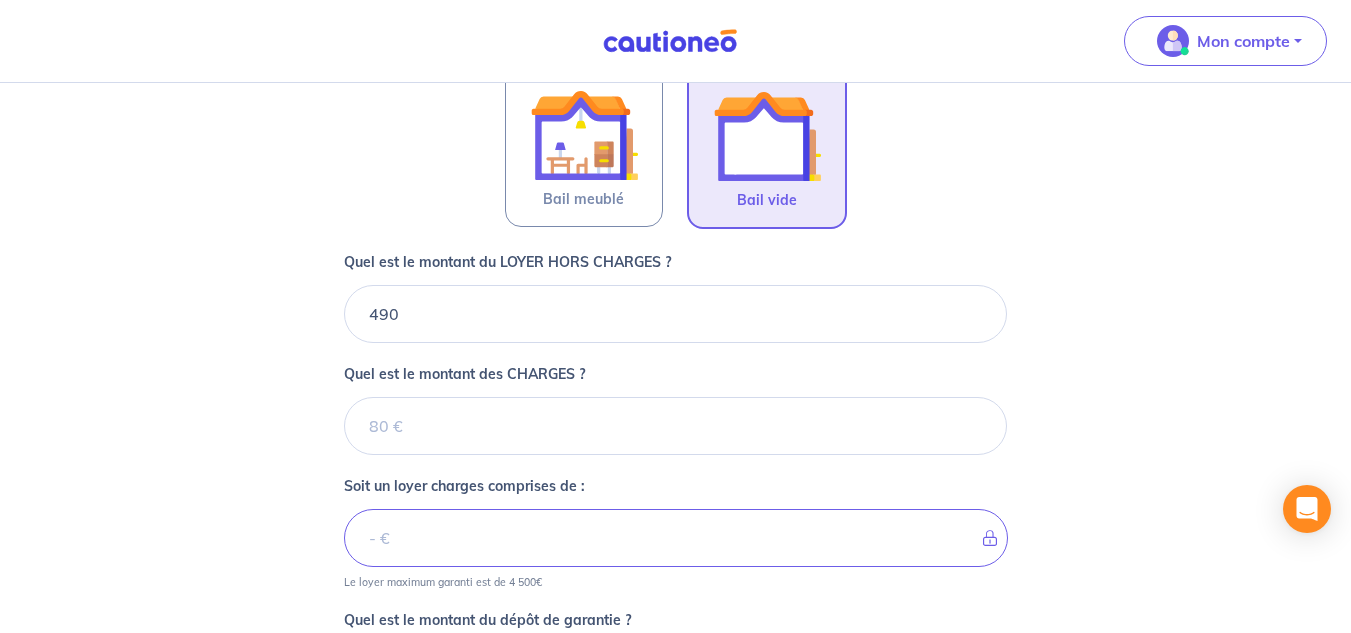 scroll, scrollTop: 646, scrollLeft: 0, axis: vertical 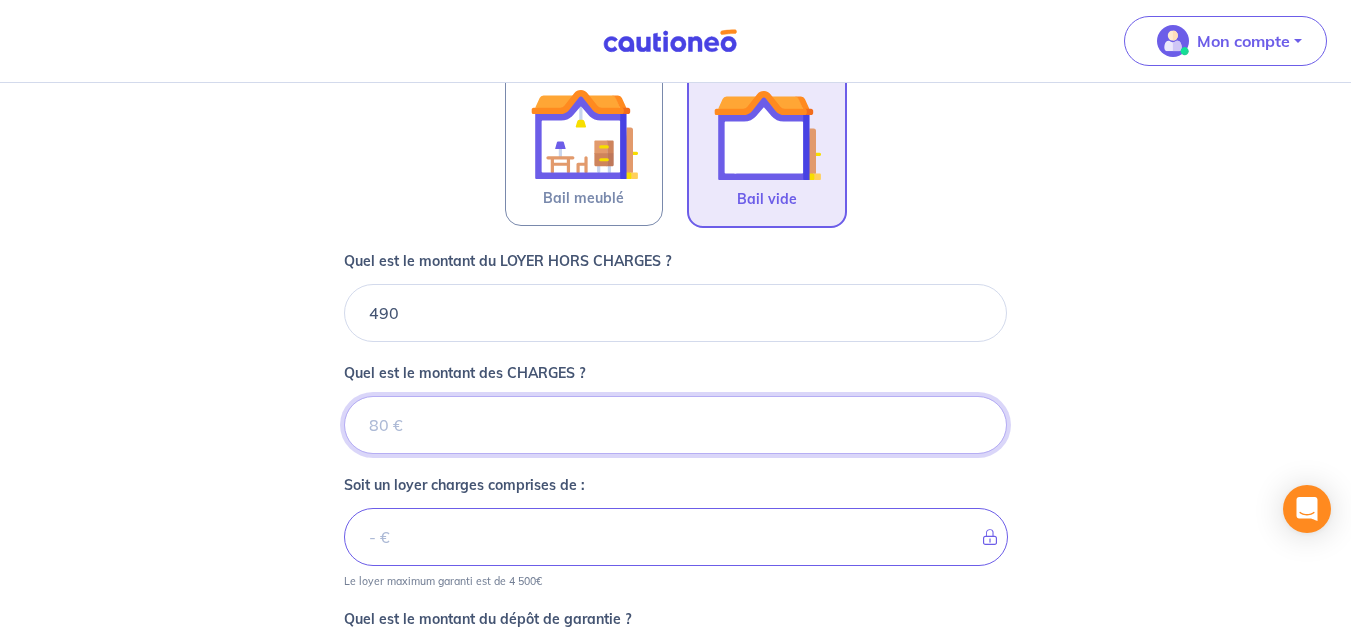 click on "Quel est le montant des CHARGES ?" at bounding box center [676, 425] 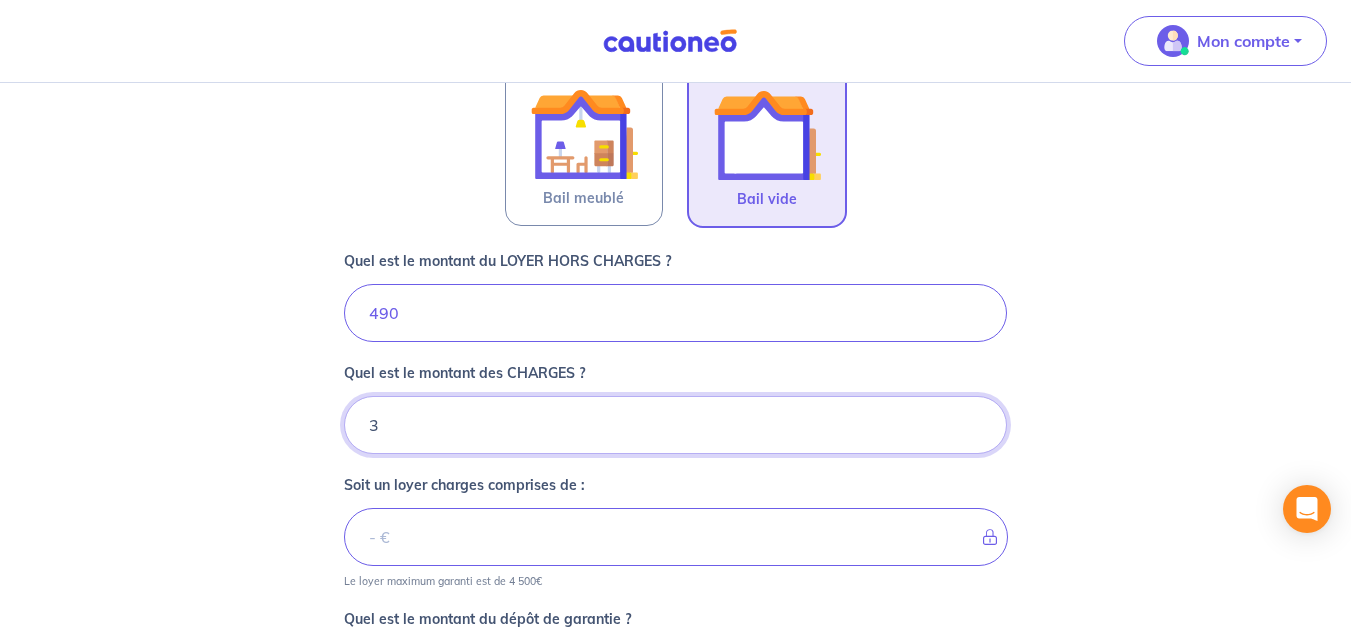 type on "30" 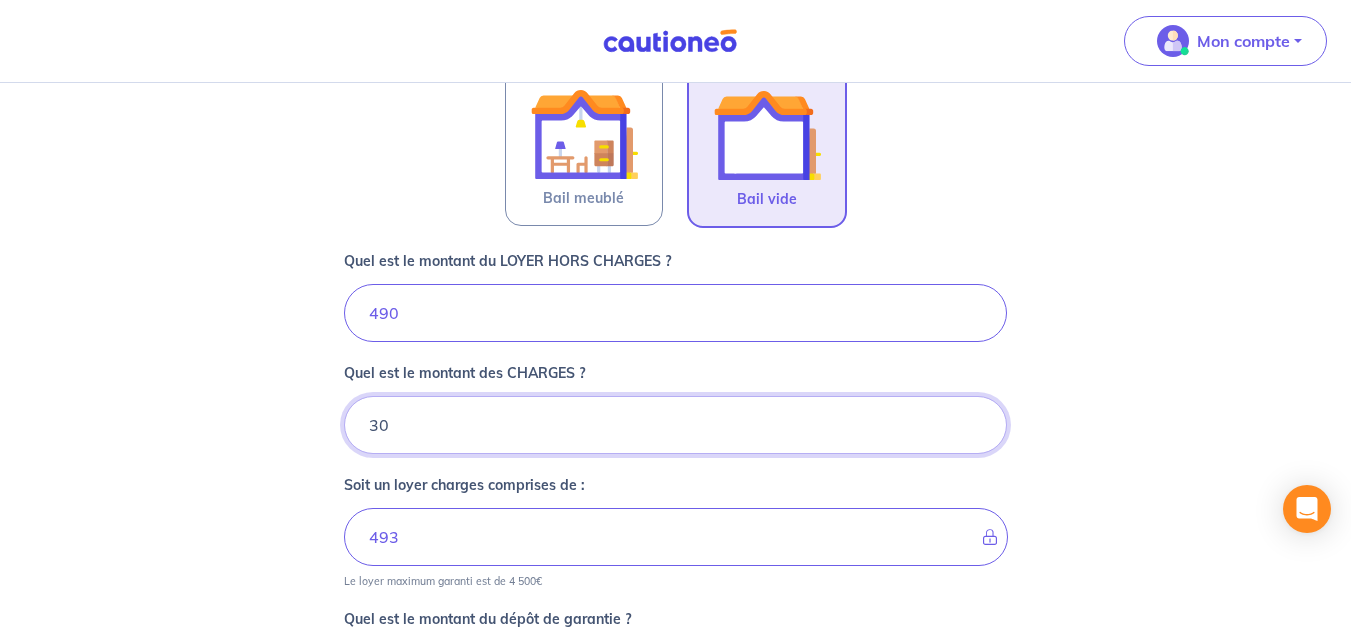 type on "520" 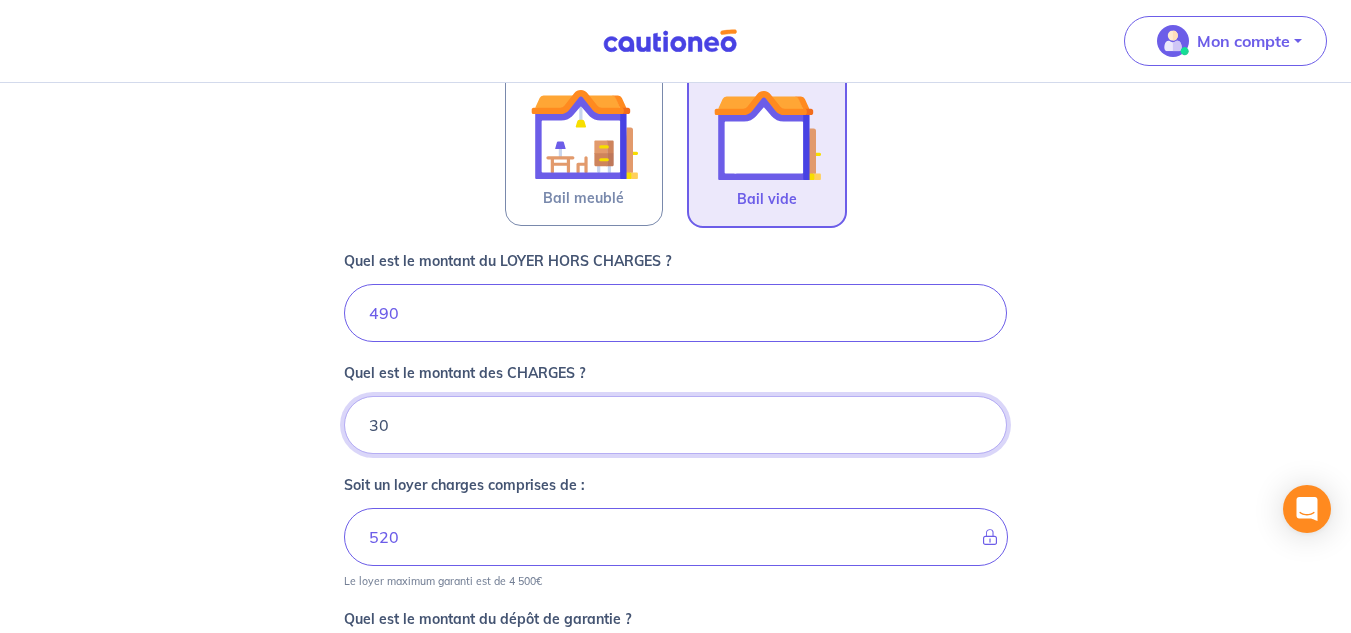type on "30" 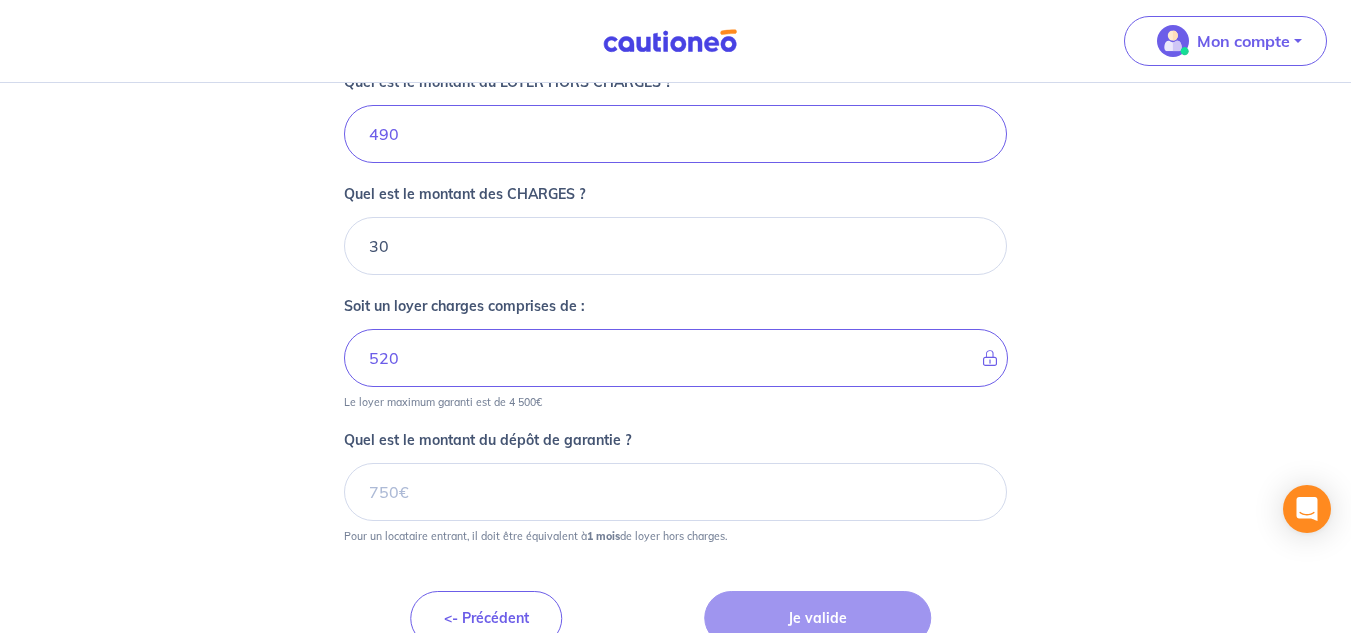 scroll, scrollTop: 863, scrollLeft: 0, axis: vertical 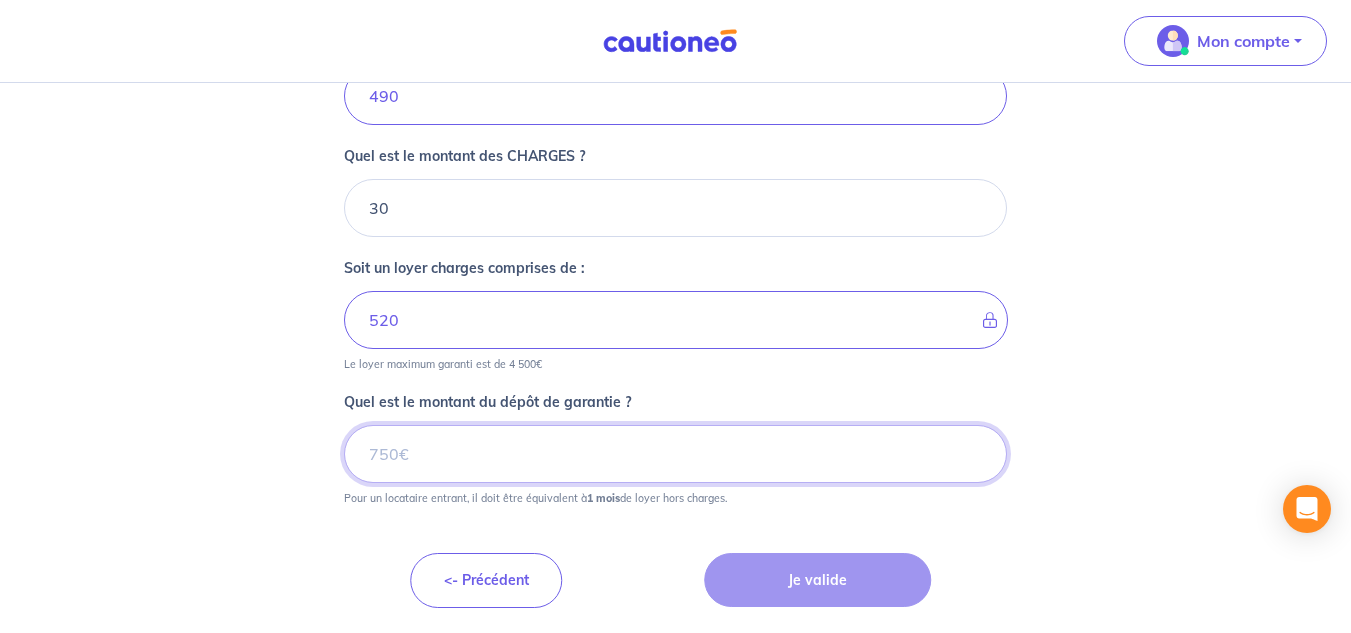 click on "Quel est le montant du dépôt de garantie ?" at bounding box center (676, 454) 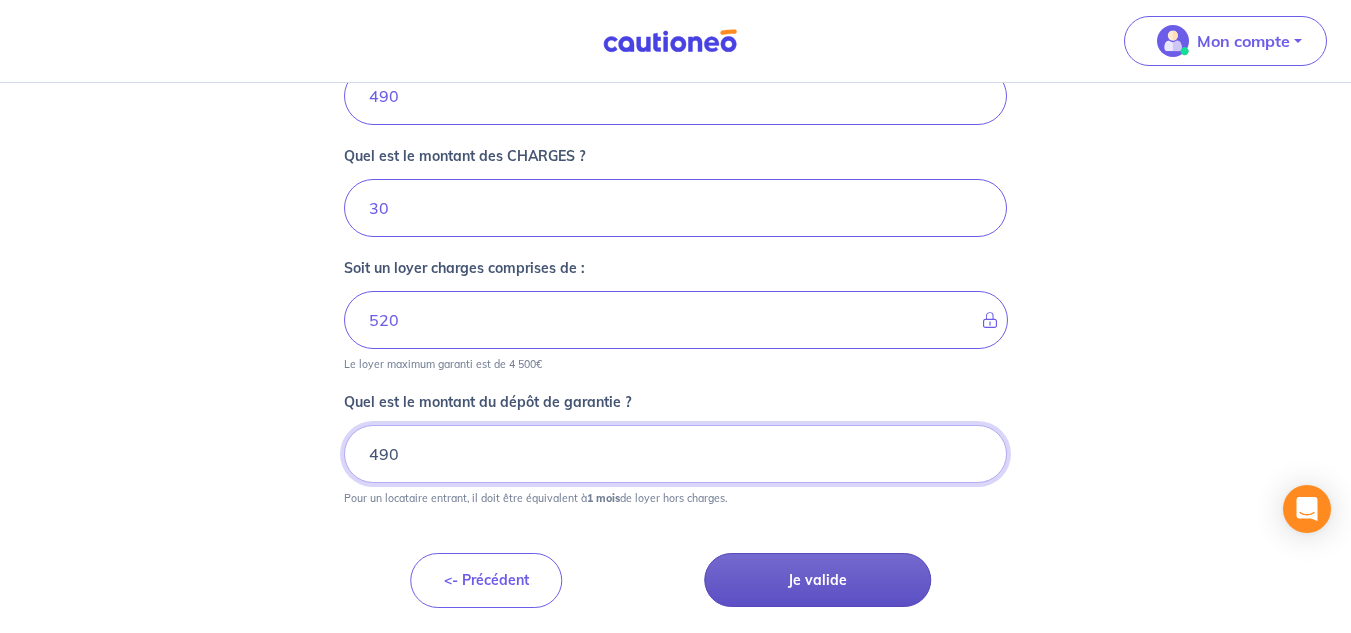 type on "490" 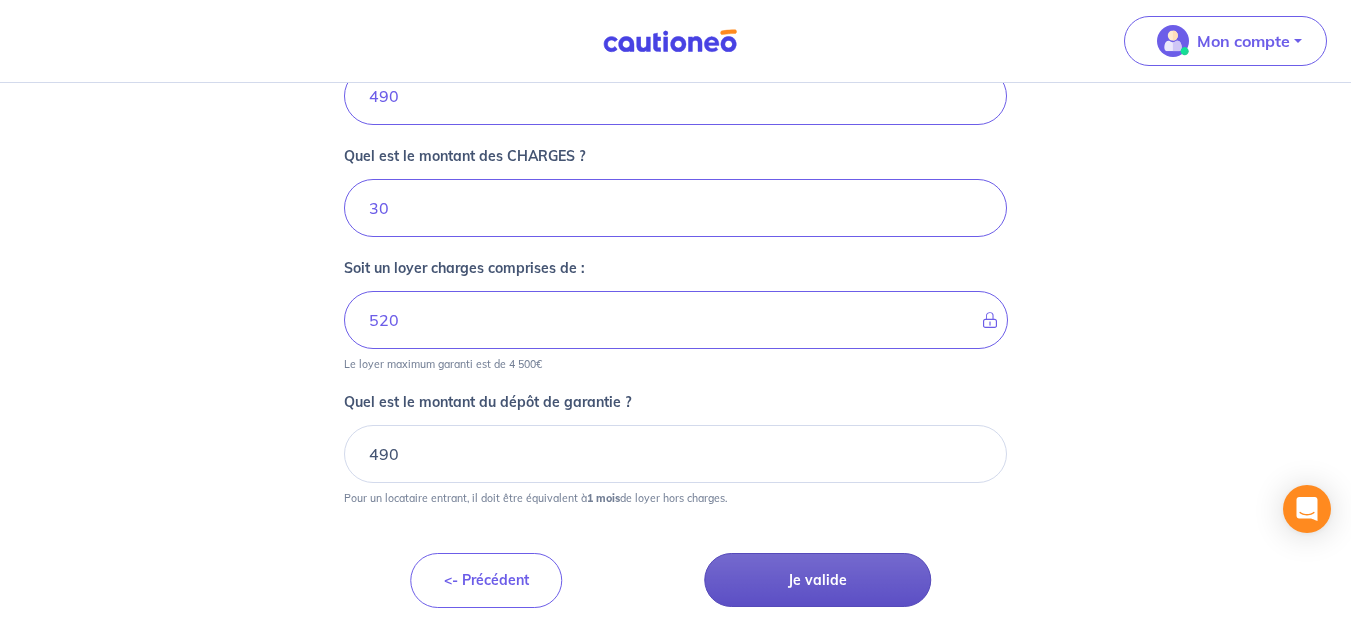 click on "Je valide" at bounding box center (817, 580) 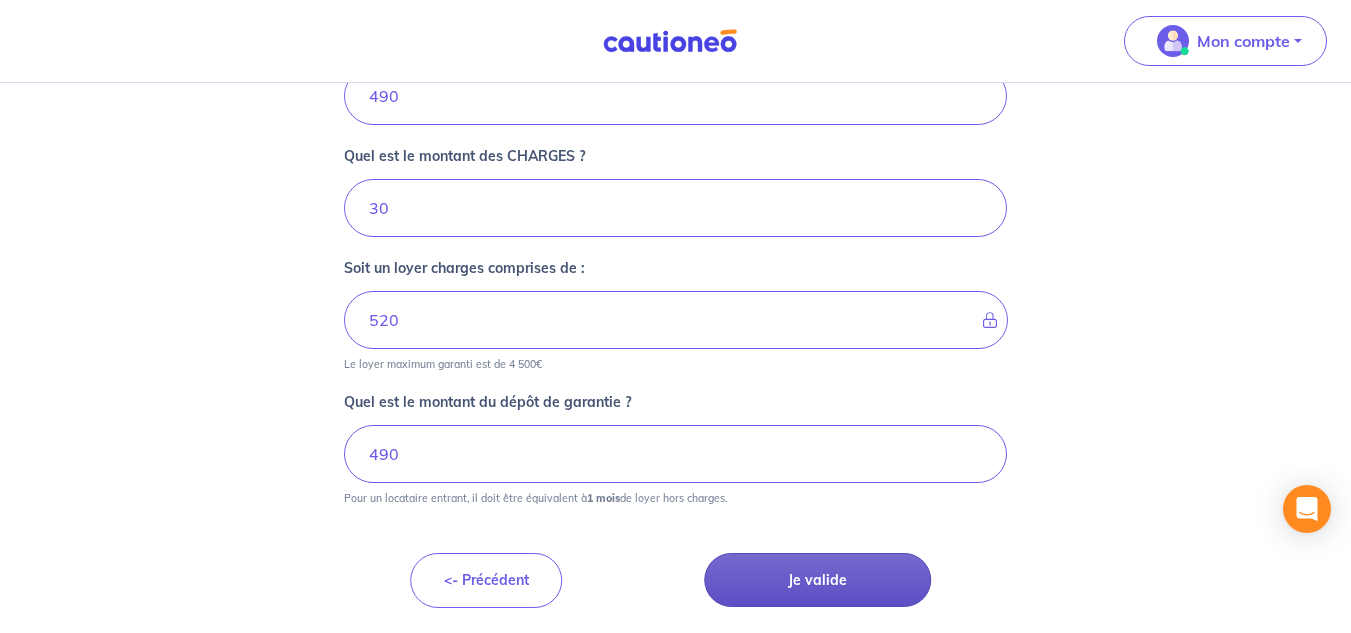 scroll, scrollTop: 0, scrollLeft: 0, axis: both 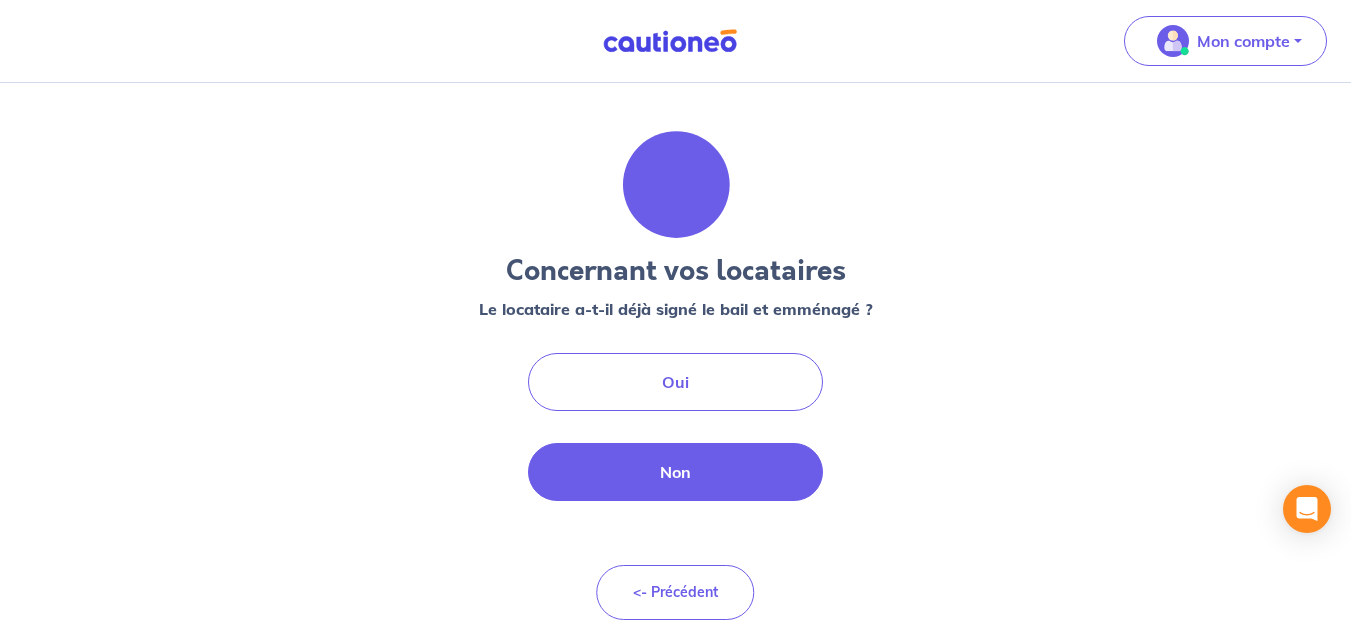 click on "Non" at bounding box center [676, 472] 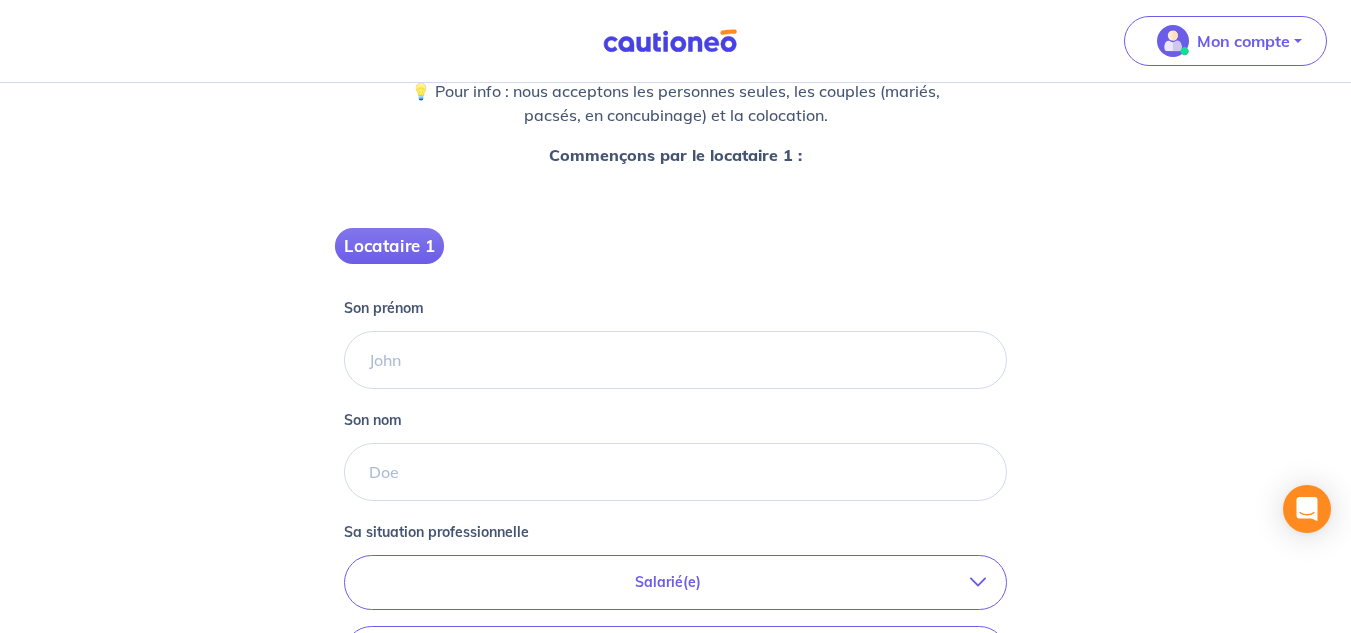scroll, scrollTop: 230, scrollLeft: 0, axis: vertical 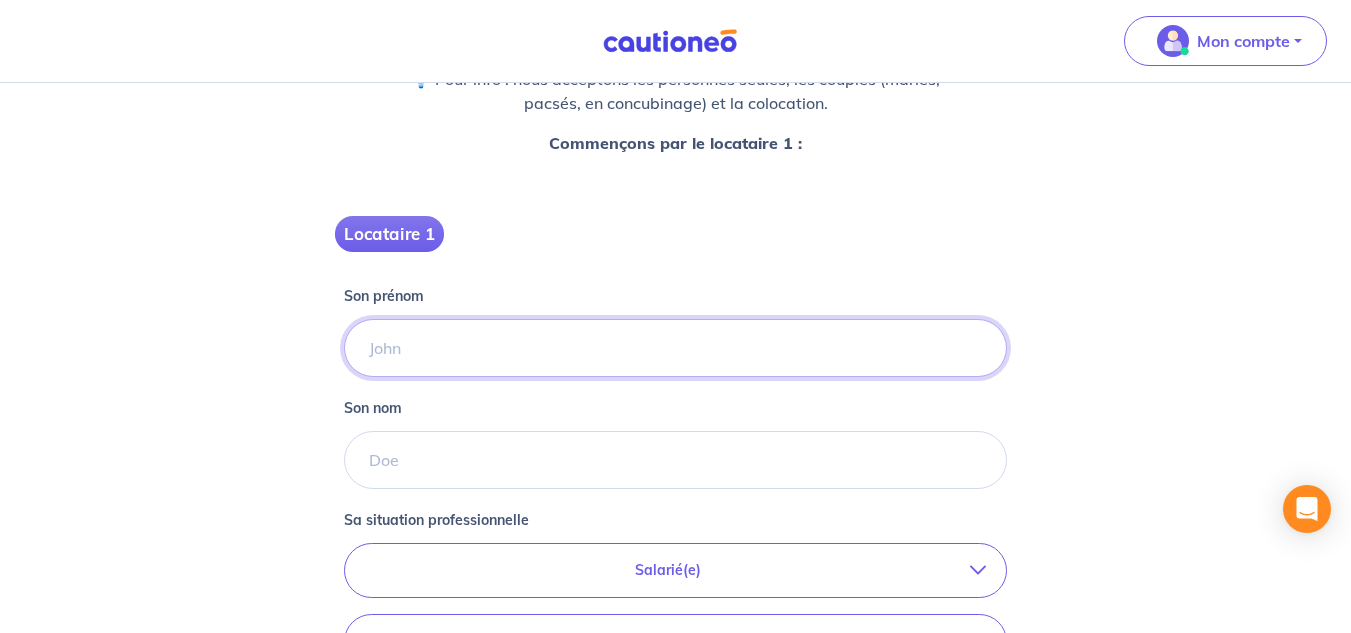 click on "Son prénom" at bounding box center [676, 348] 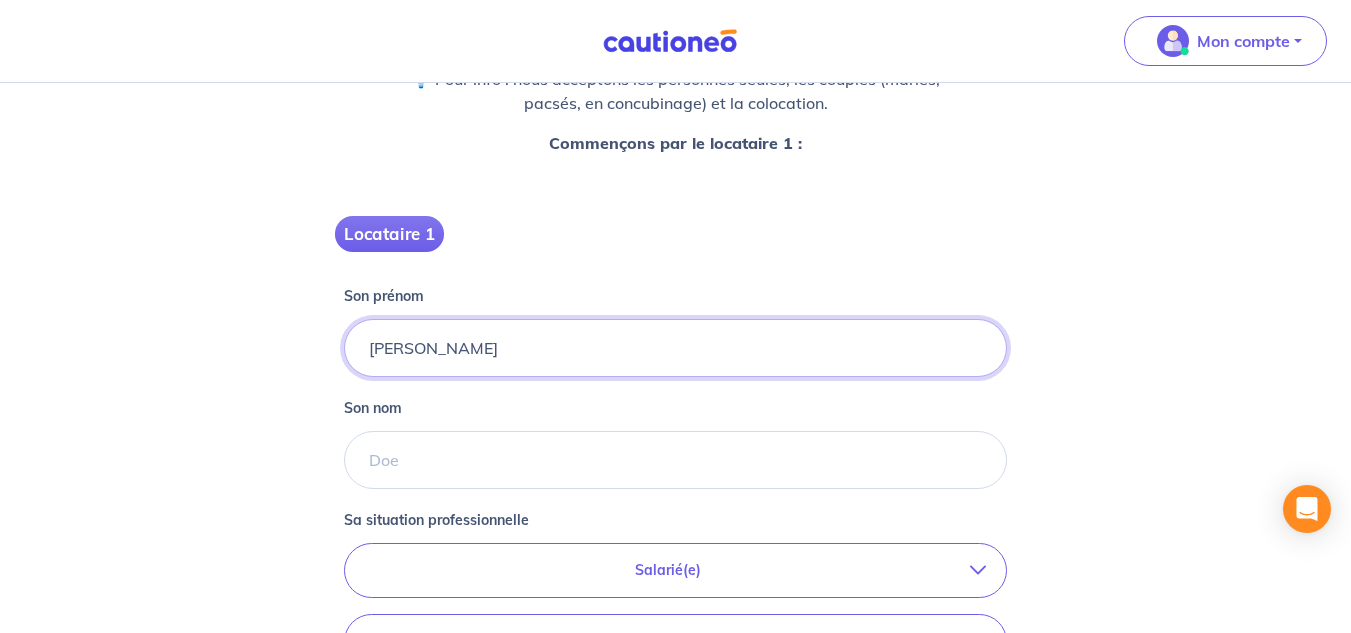type on "Arthur" 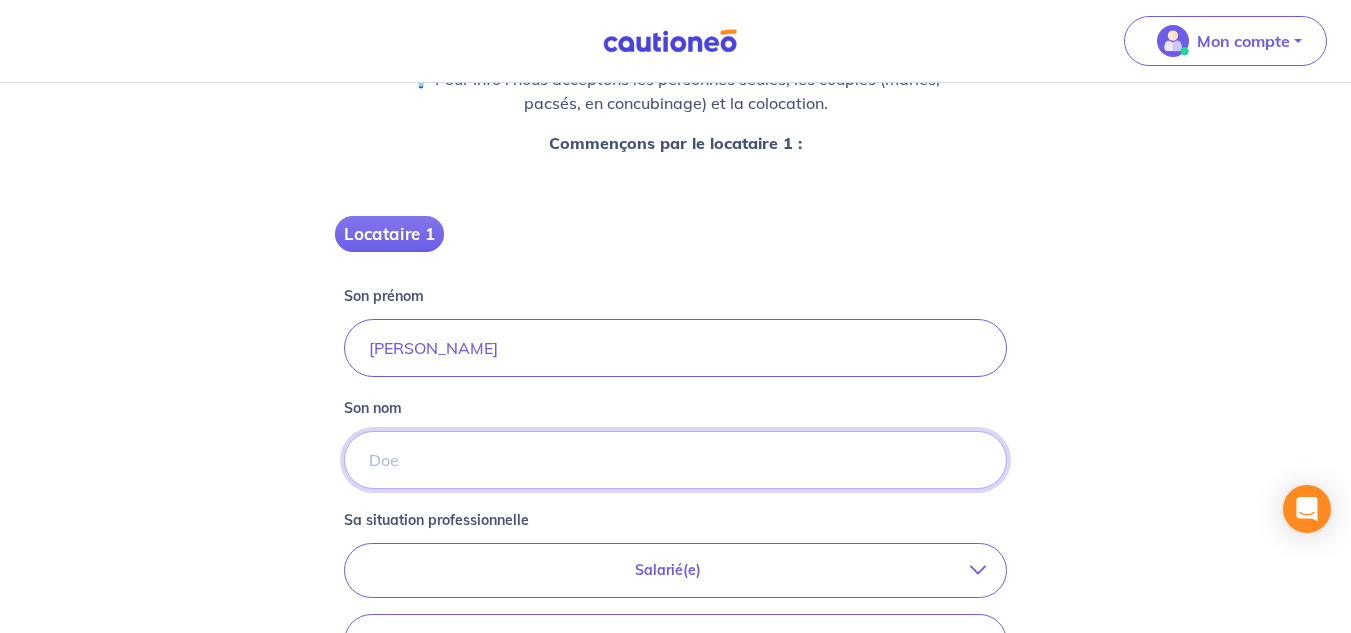 click on "Son nom" at bounding box center (676, 460) 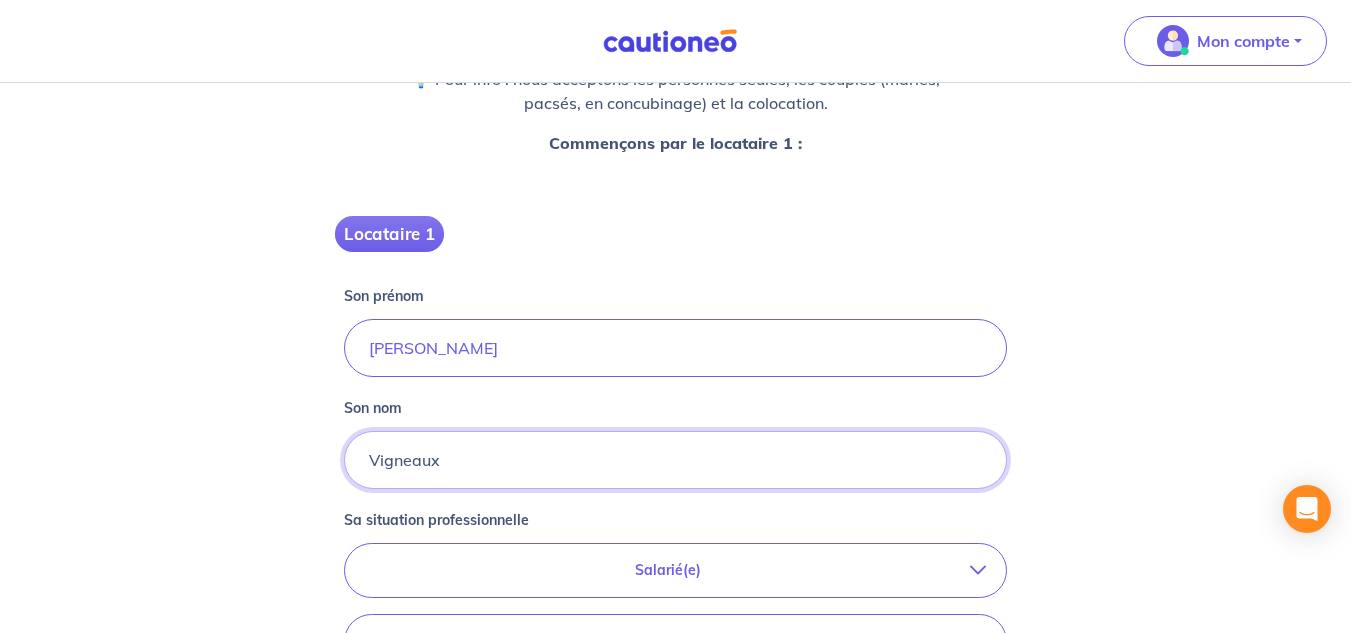 type on "Vigneaux" 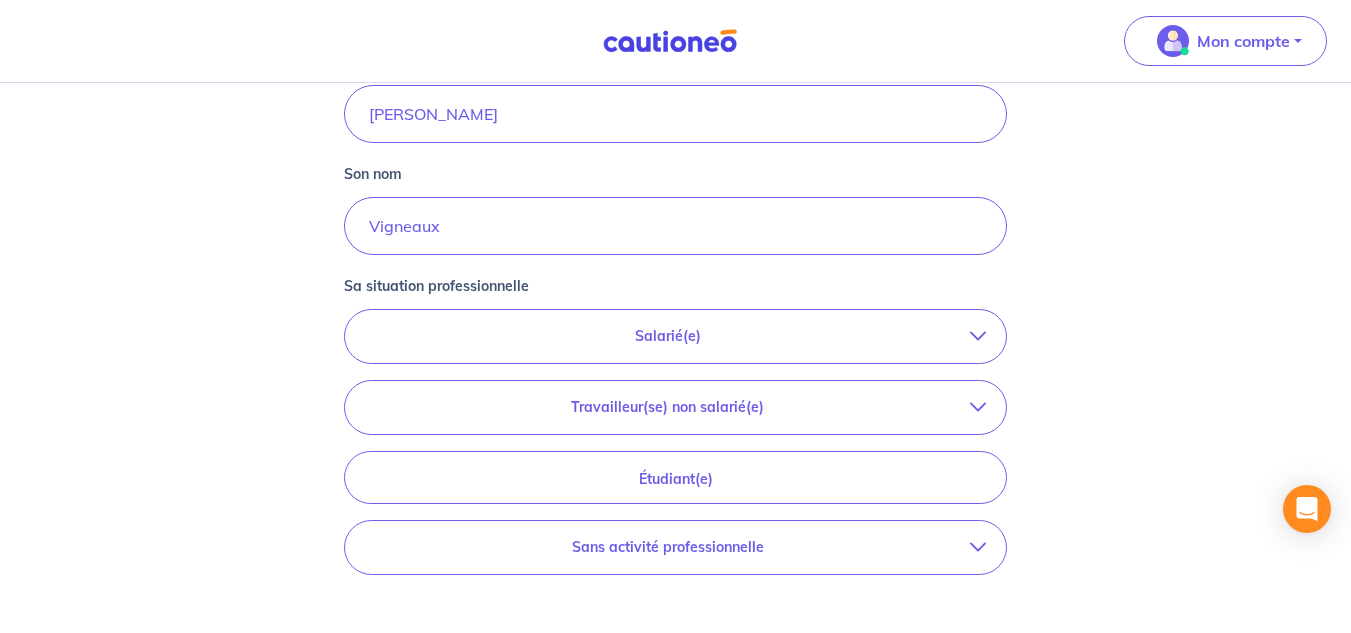 scroll, scrollTop: 465, scrollLeft: 0, axis: vertical 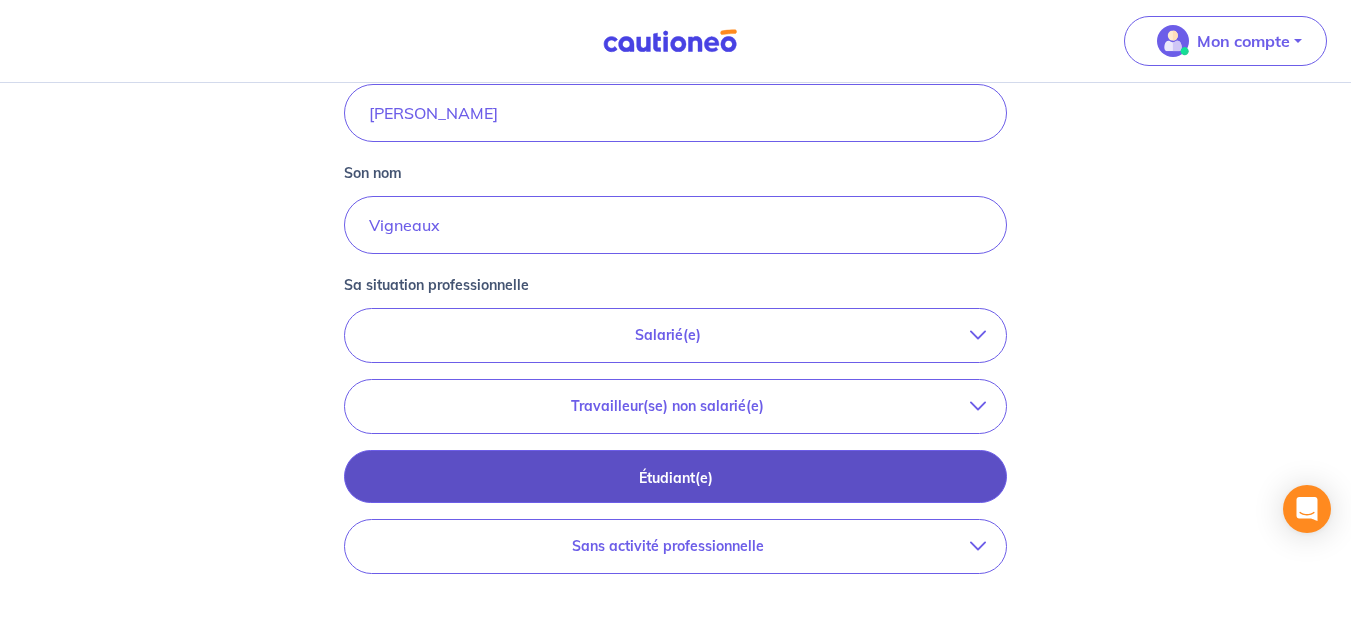 click on "Étudiant(e)" at bounding box center [676, 478] 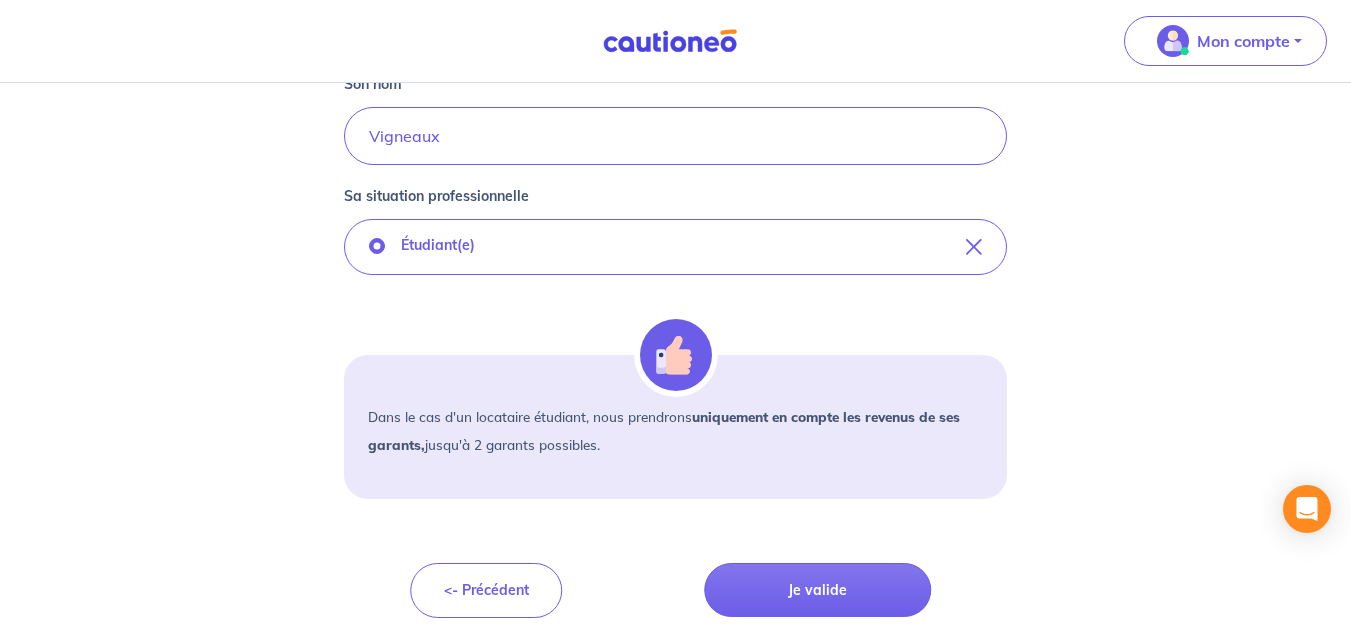 scroll, scrollTop: 564, scrollLeft: 0, axis: vertical 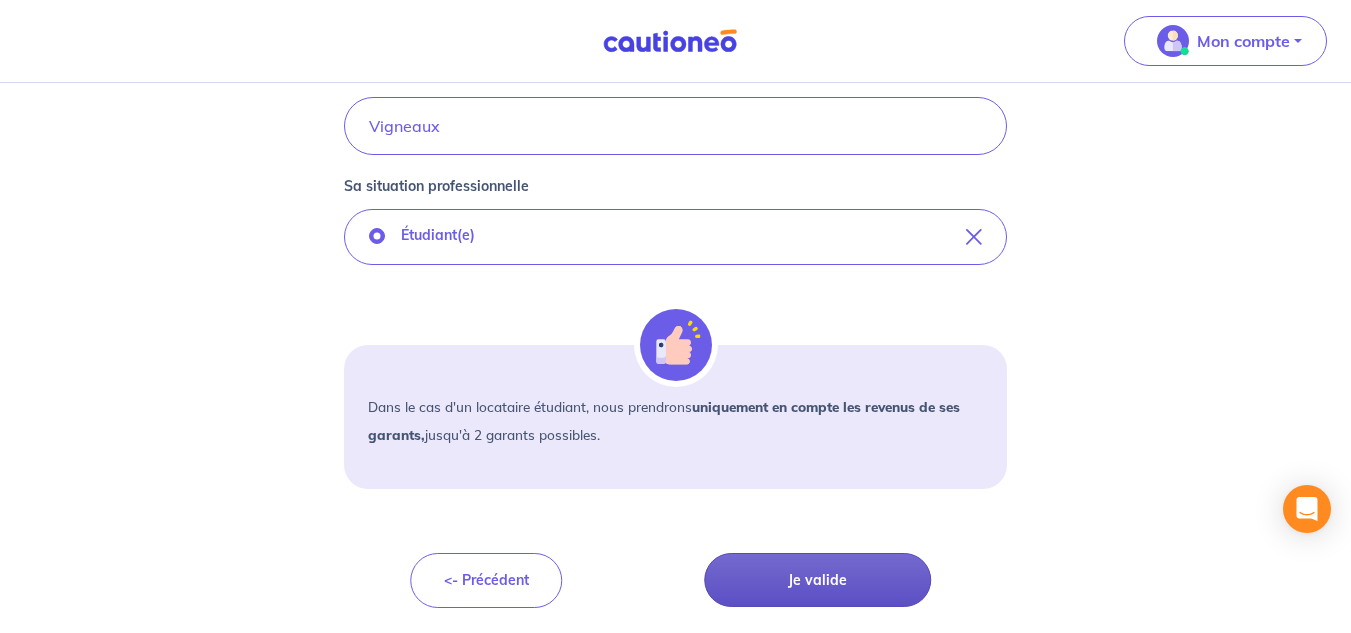 click on "Je valide" at bounding box center (817, 580) 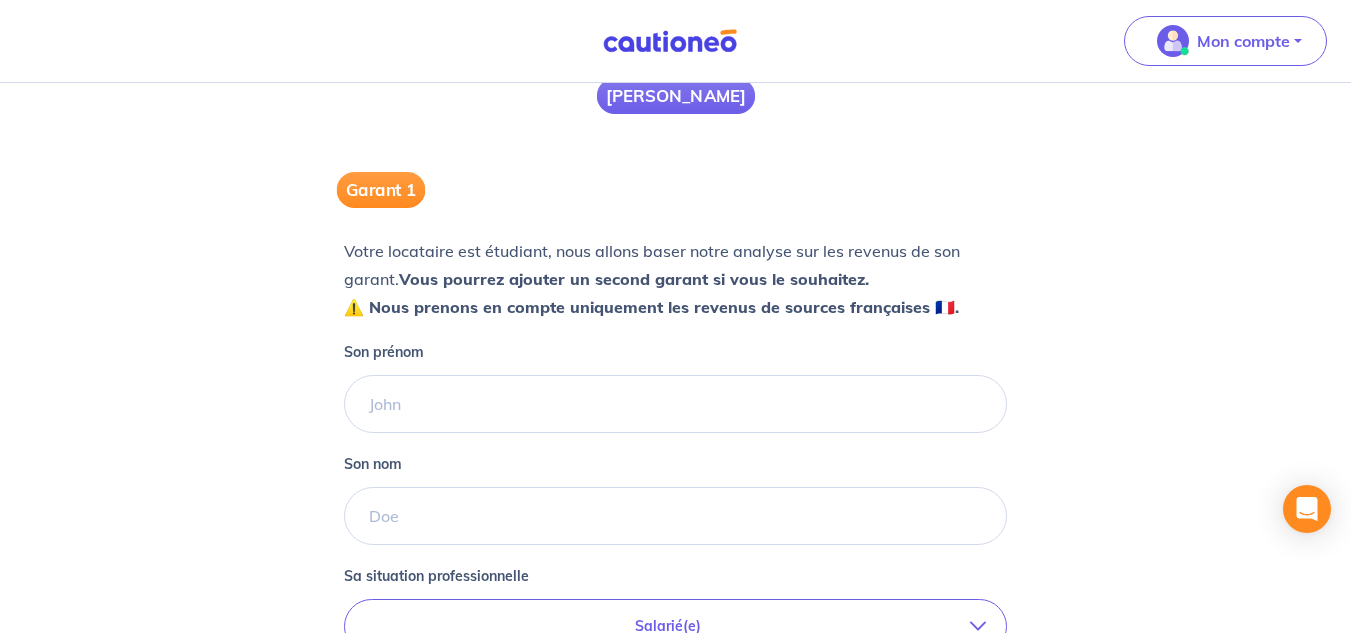scroll, scrollTop: 228, scrollLeft: 0, axis: vertical 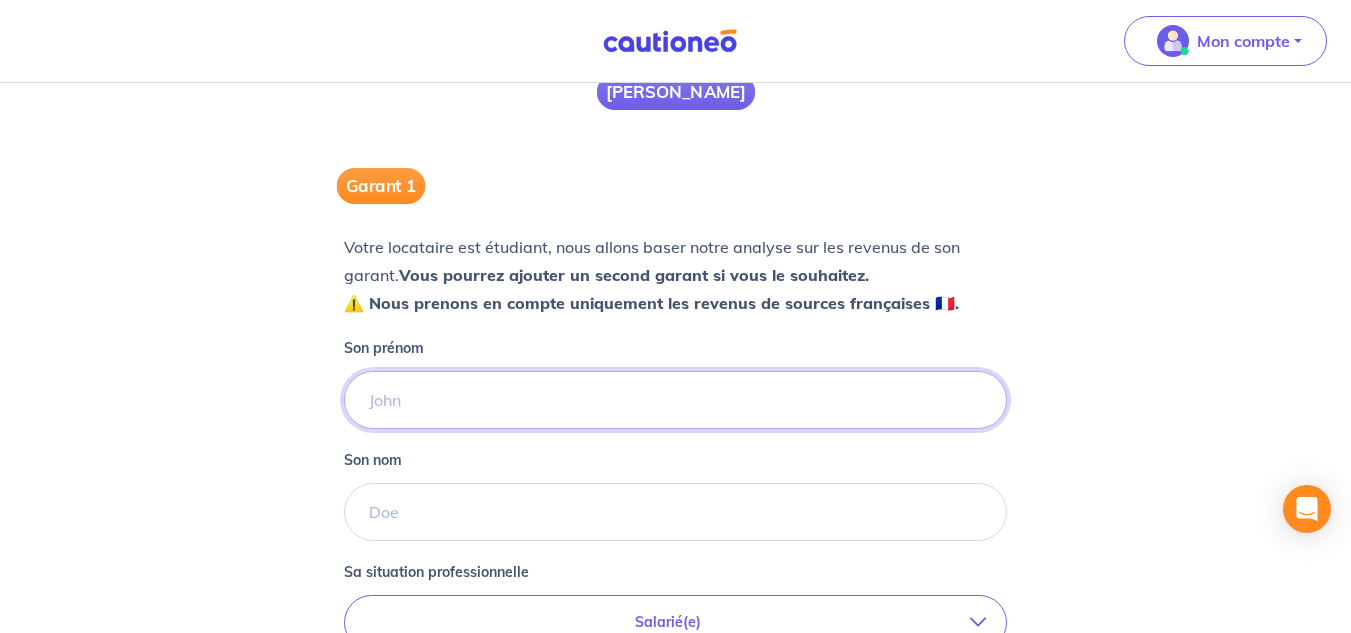 click on "Son prénom" at bounding box center [676, 400] 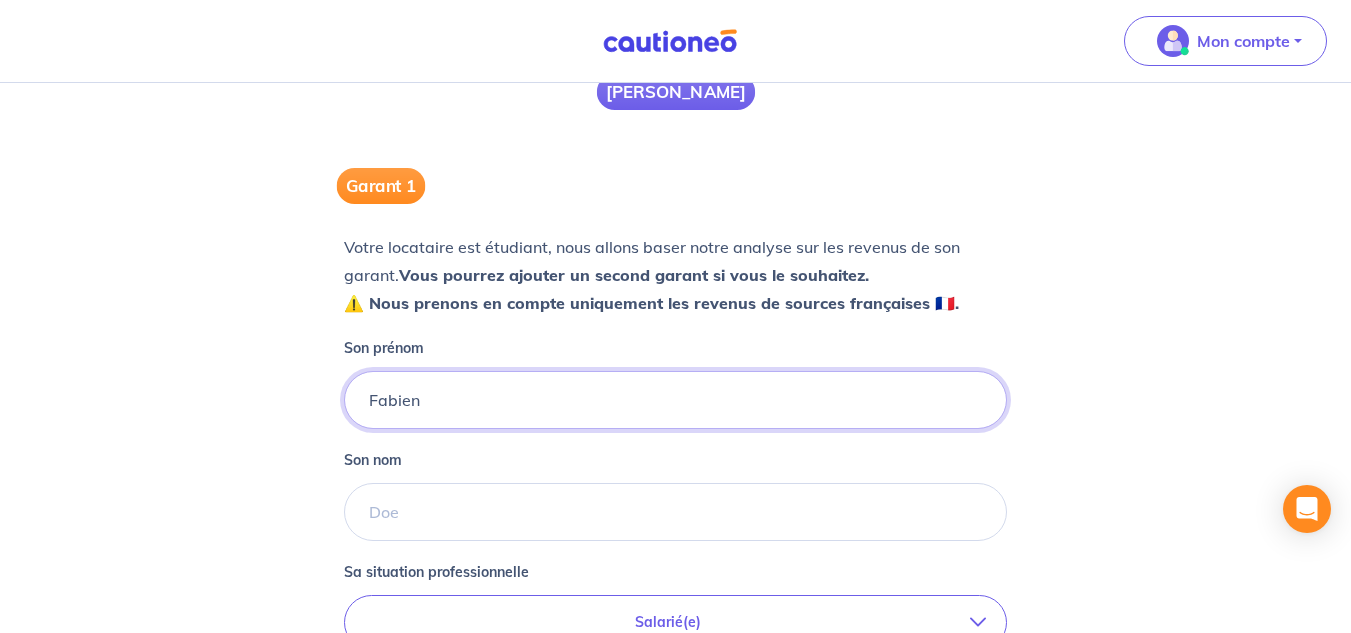 type on "Fabien" 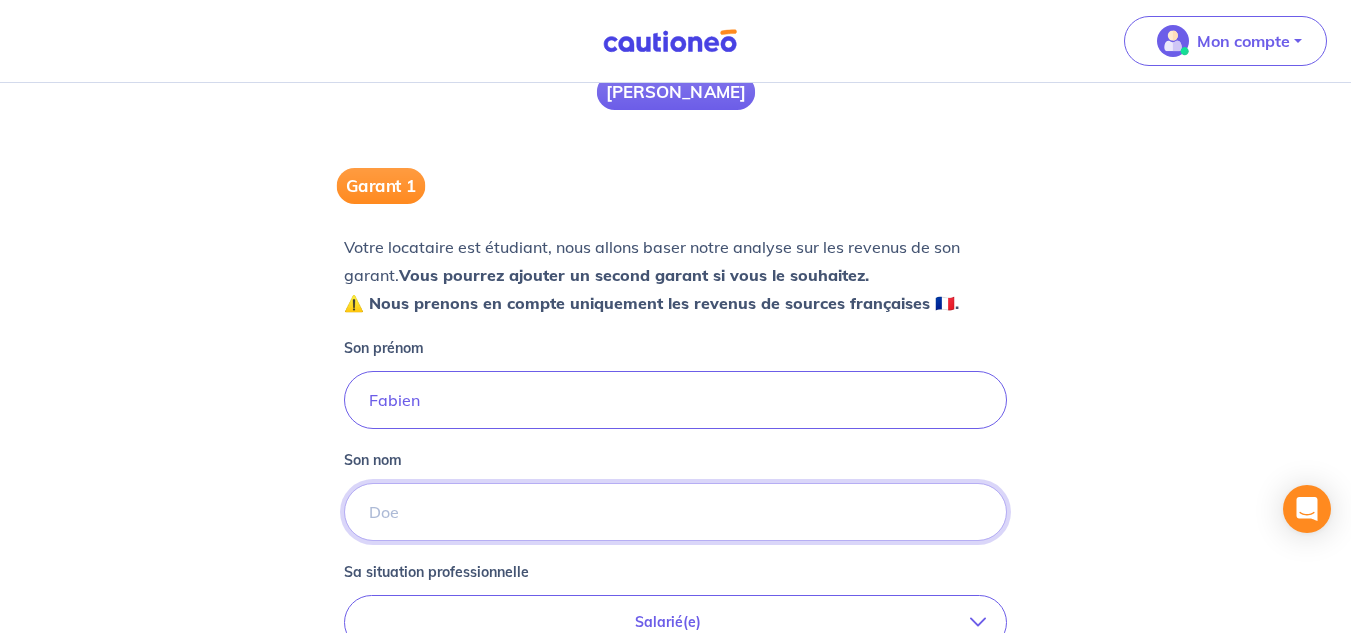 click on "Son nom" at bounding box center (676, 512) 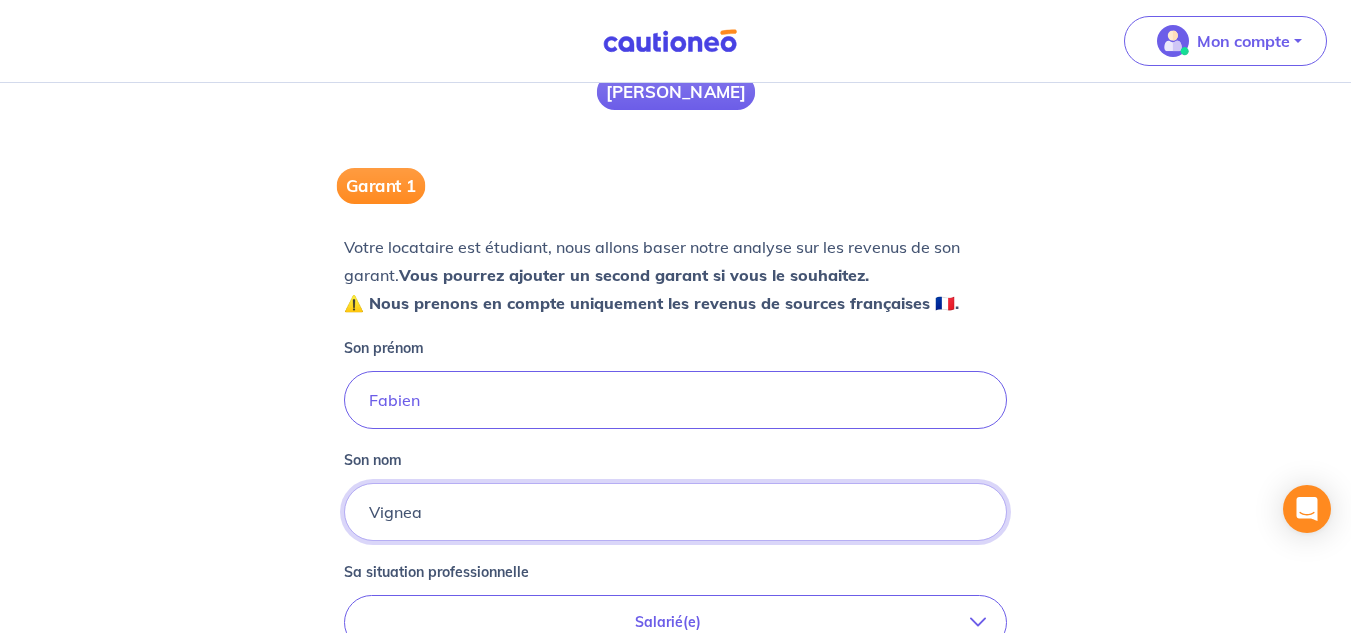 type on "Vigneaux" 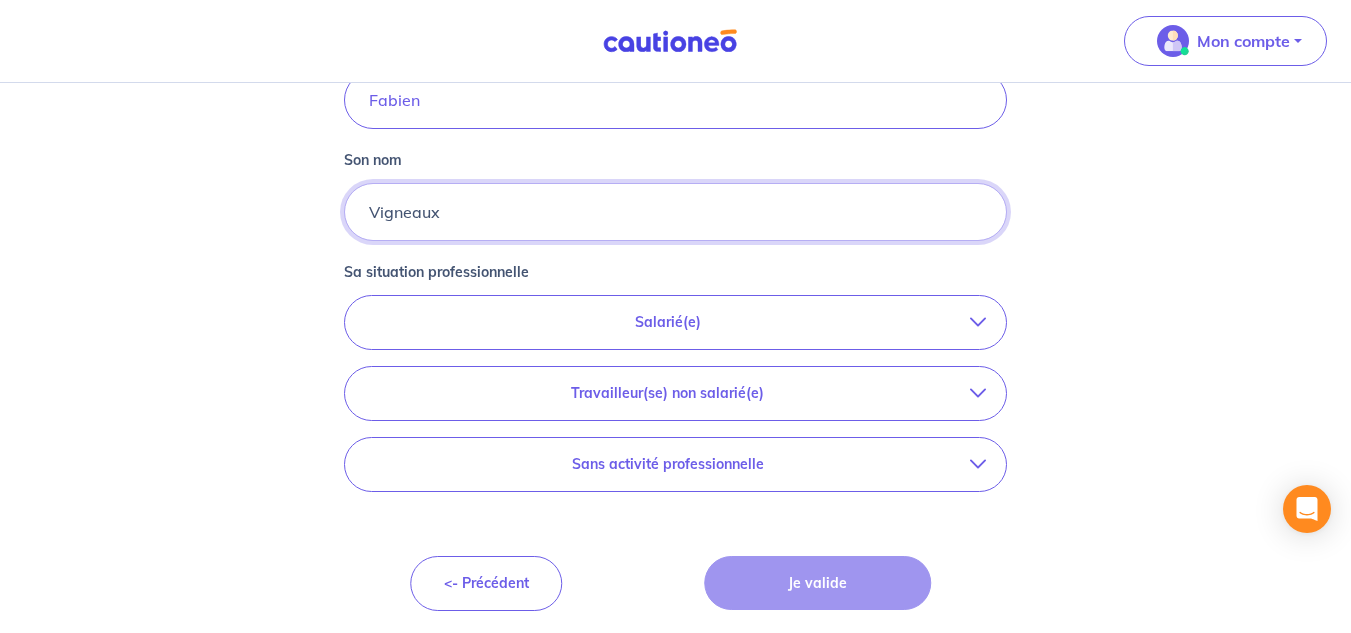 scroll, scrollTop: 531, scrollLeft: 0, axis: vertical 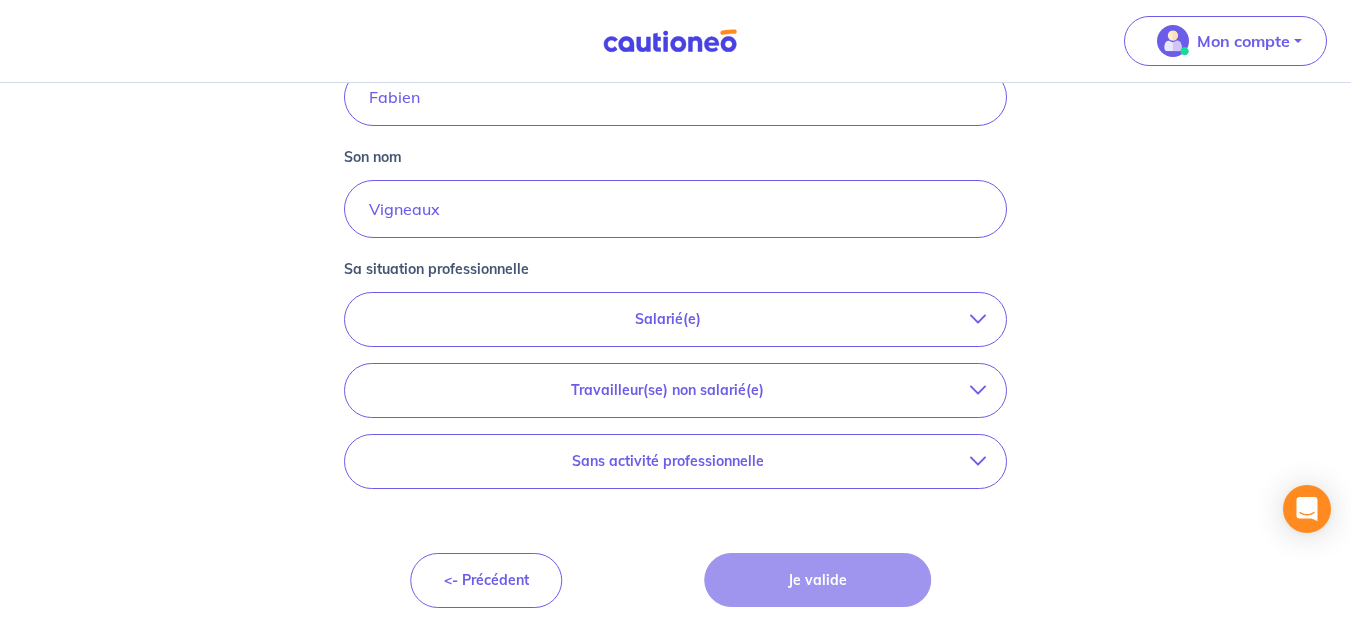 click on "Salarié(e)" at bounding box center (668, 319) 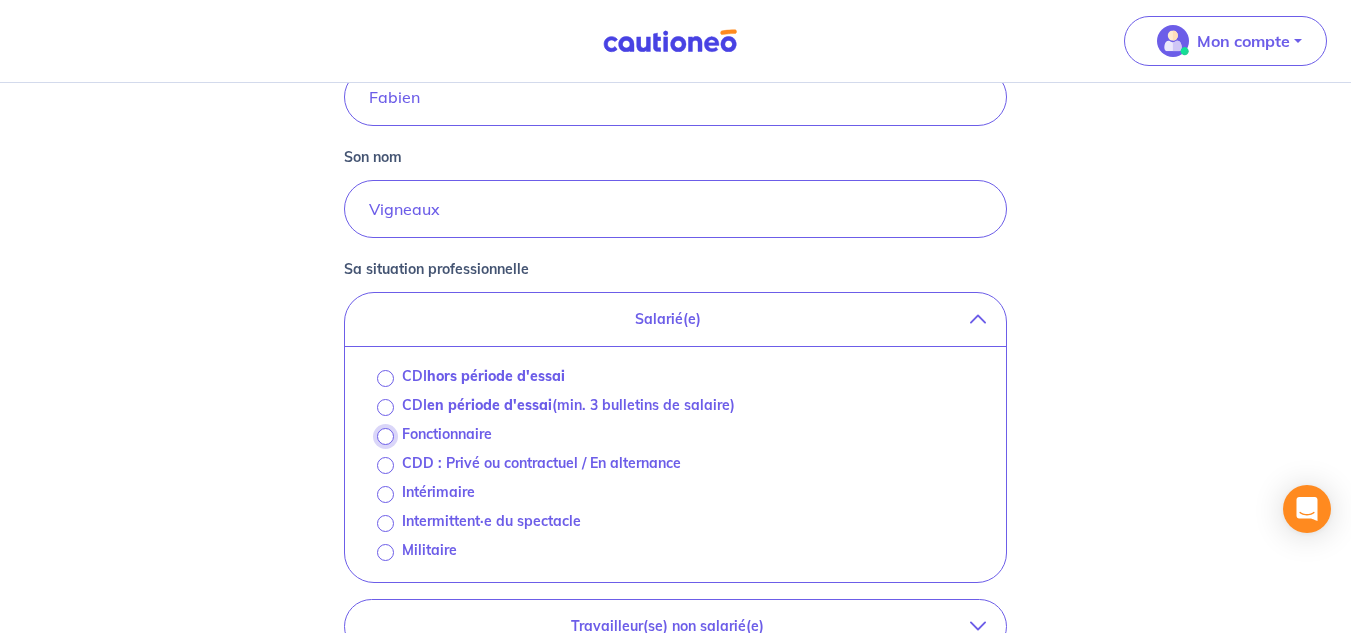 click on "Fonctionnaire" at bounding box center (385, 436) 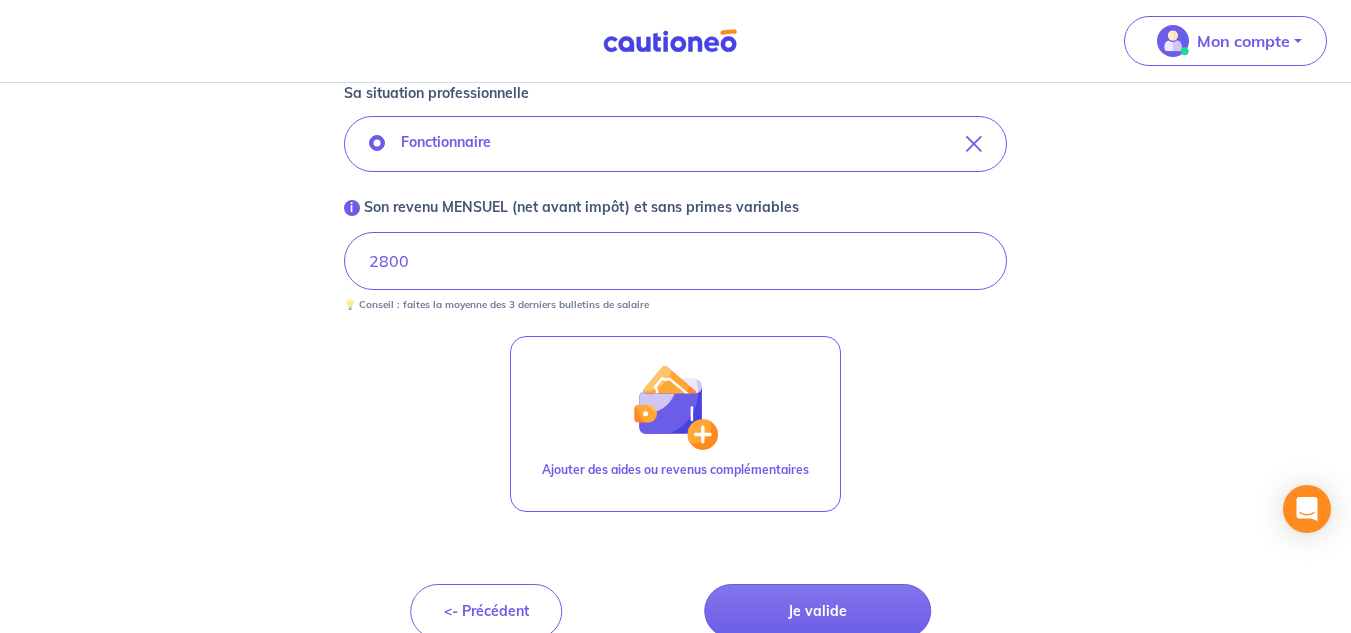 scroll, scrollTop: 738, scrollLeft: 0, axis: vertical 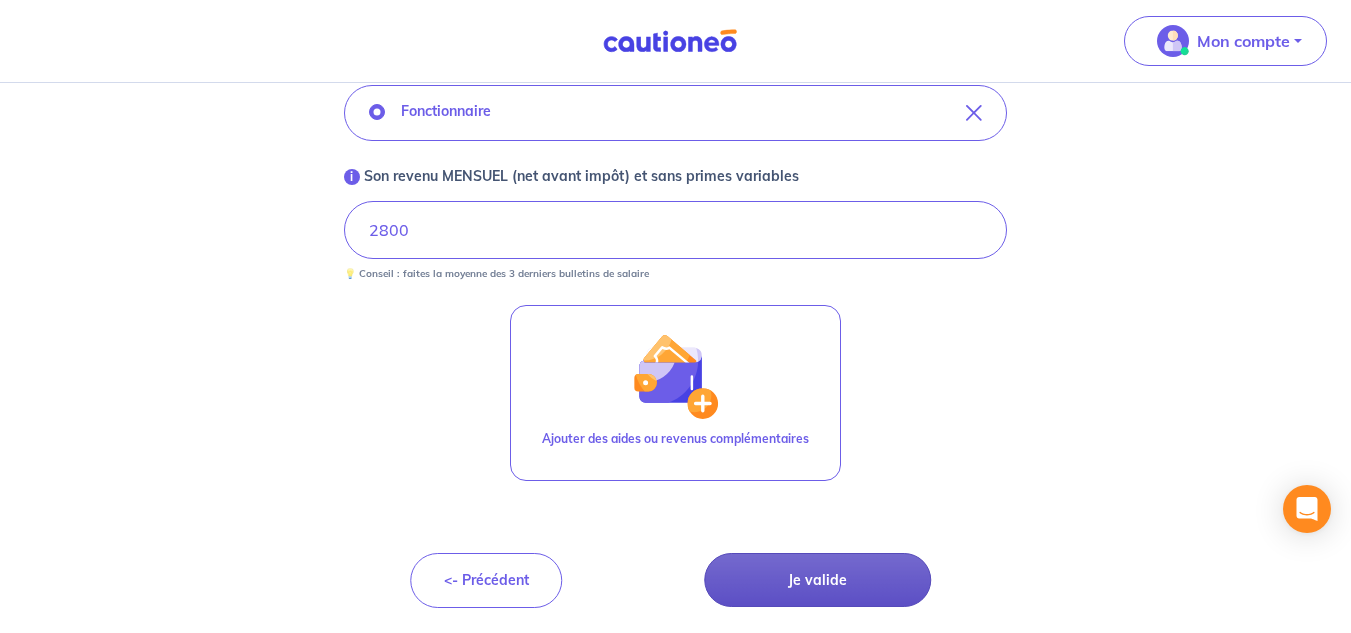 click on "Je valide" at bounding box center (817, 580) 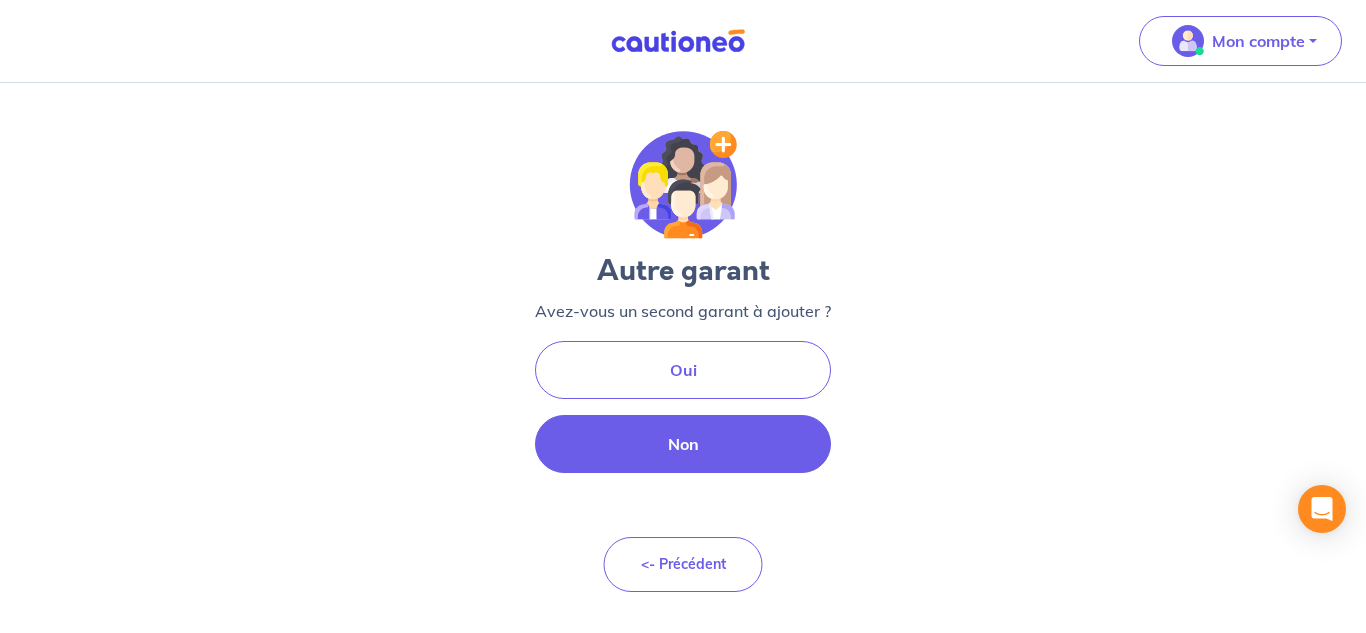 click on "Non" at bounding box center [683, 444] 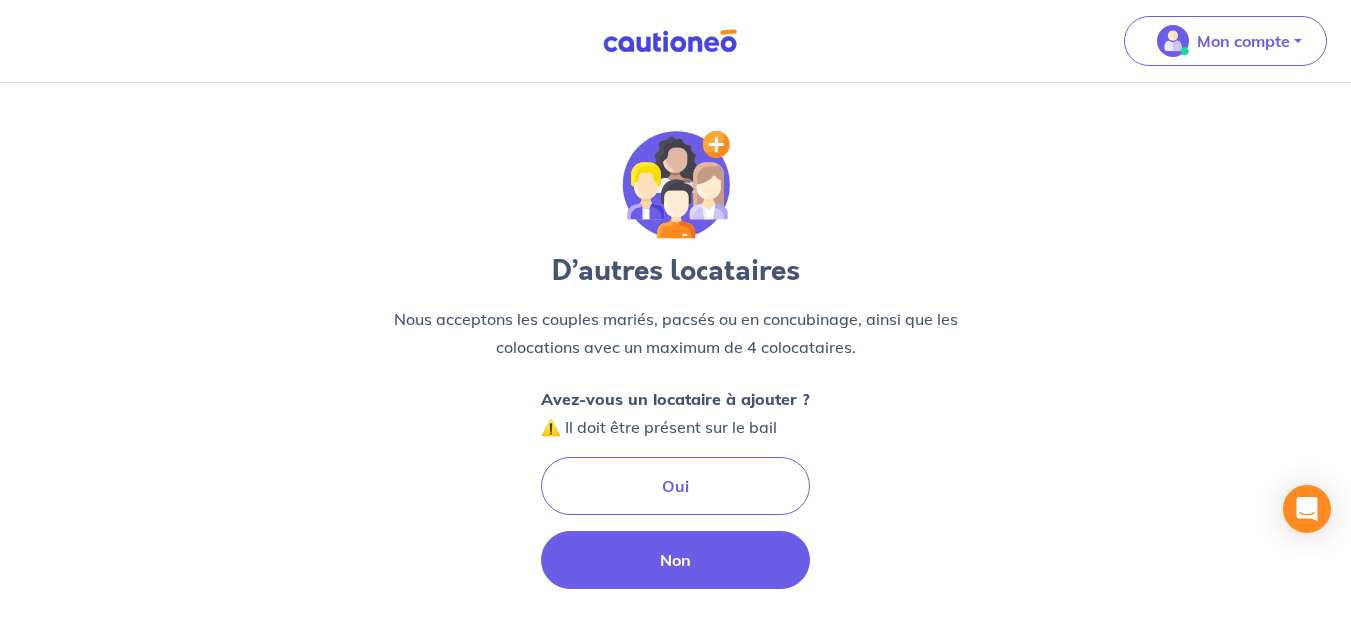 click on "Non" at bounding box center [675, 560] 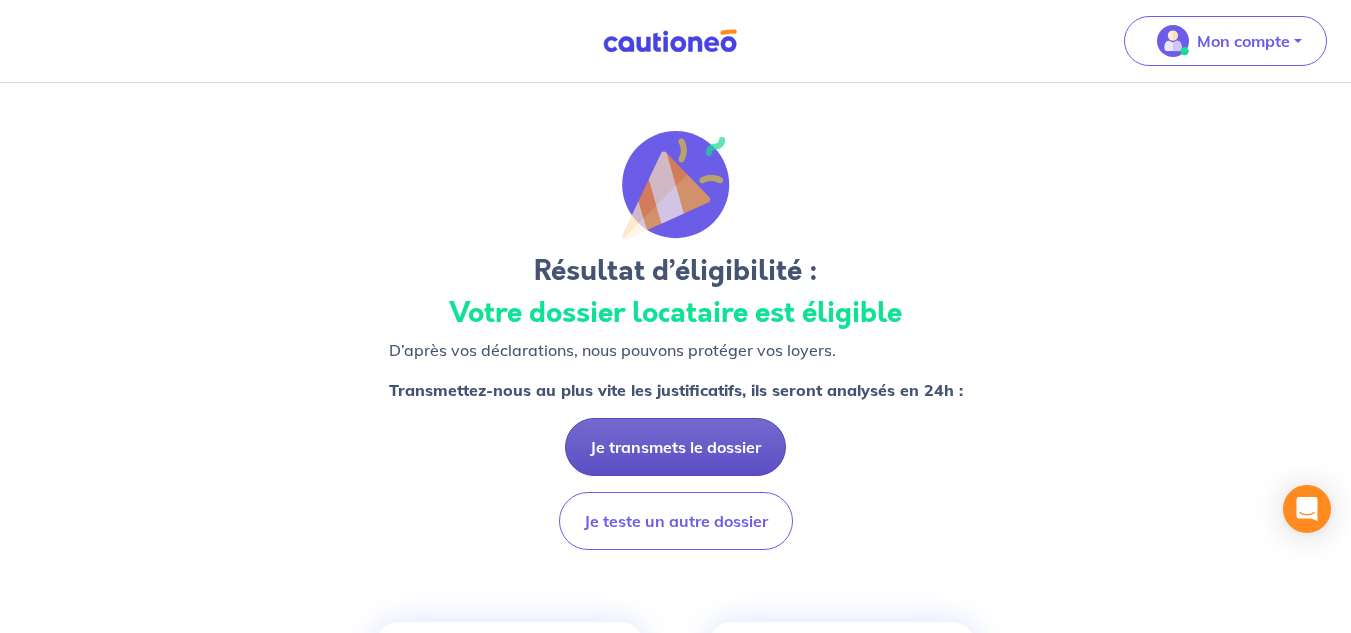 click on "Je transmets le dossier" at bounding box center (675, 447) 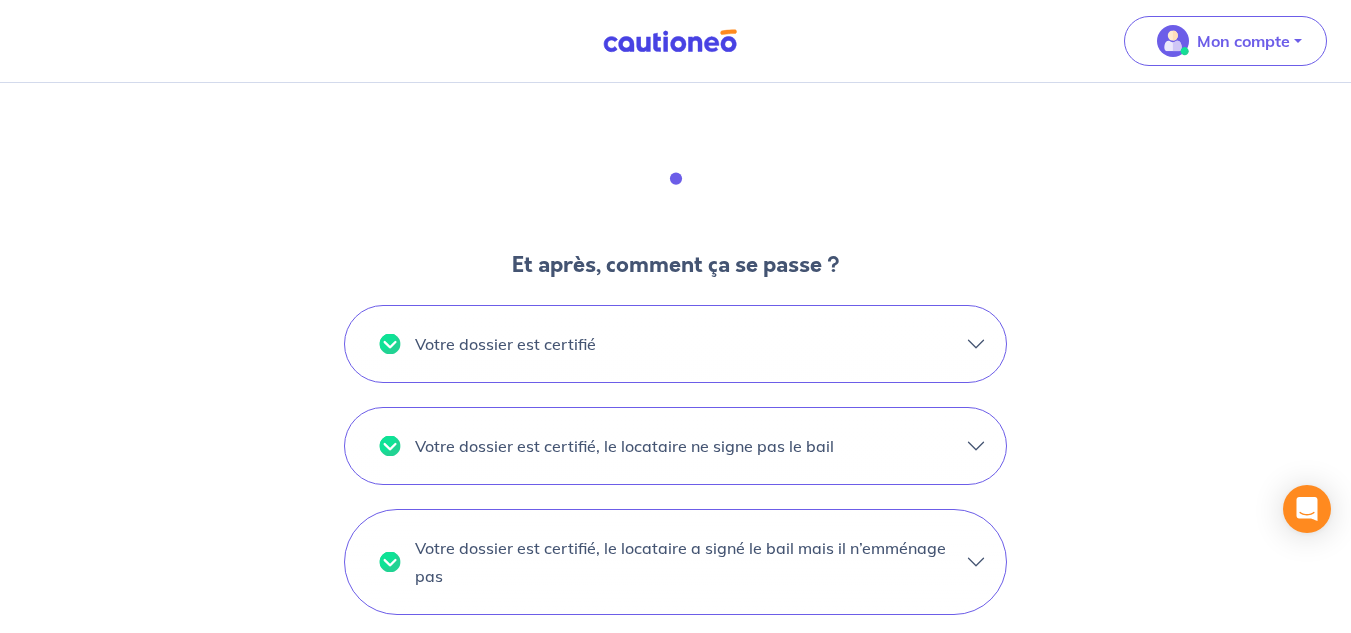 scroll, scrollTop: 1537, scrollLeft: 0, axis: vertical 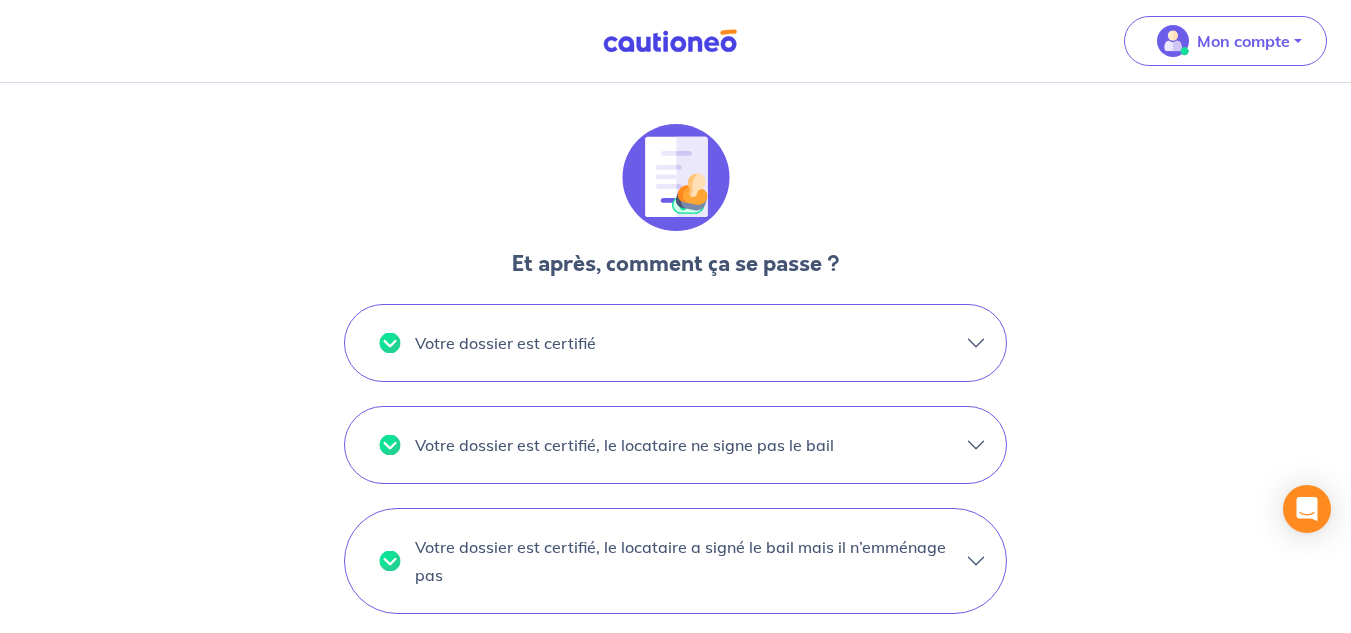 click on "Votre dossier est certifié" at bounding box center (505, 343) 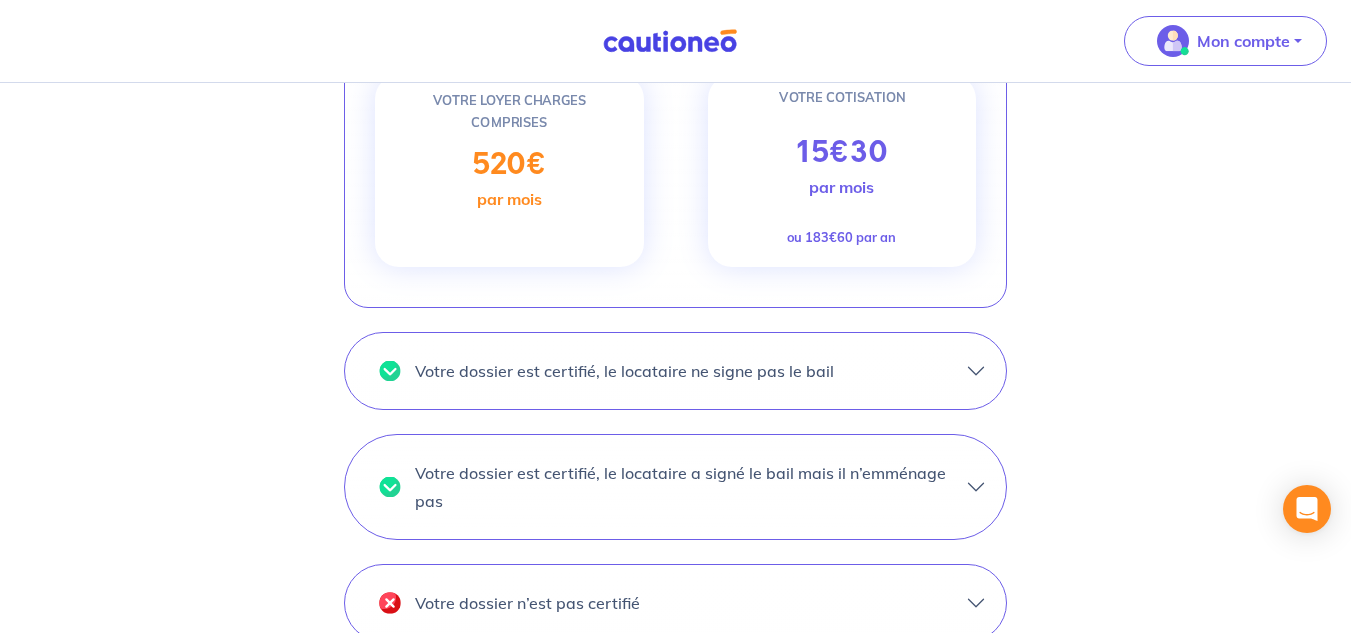 scroll, scrollTop: 2020, scrollLeft: 0, axis: vertical 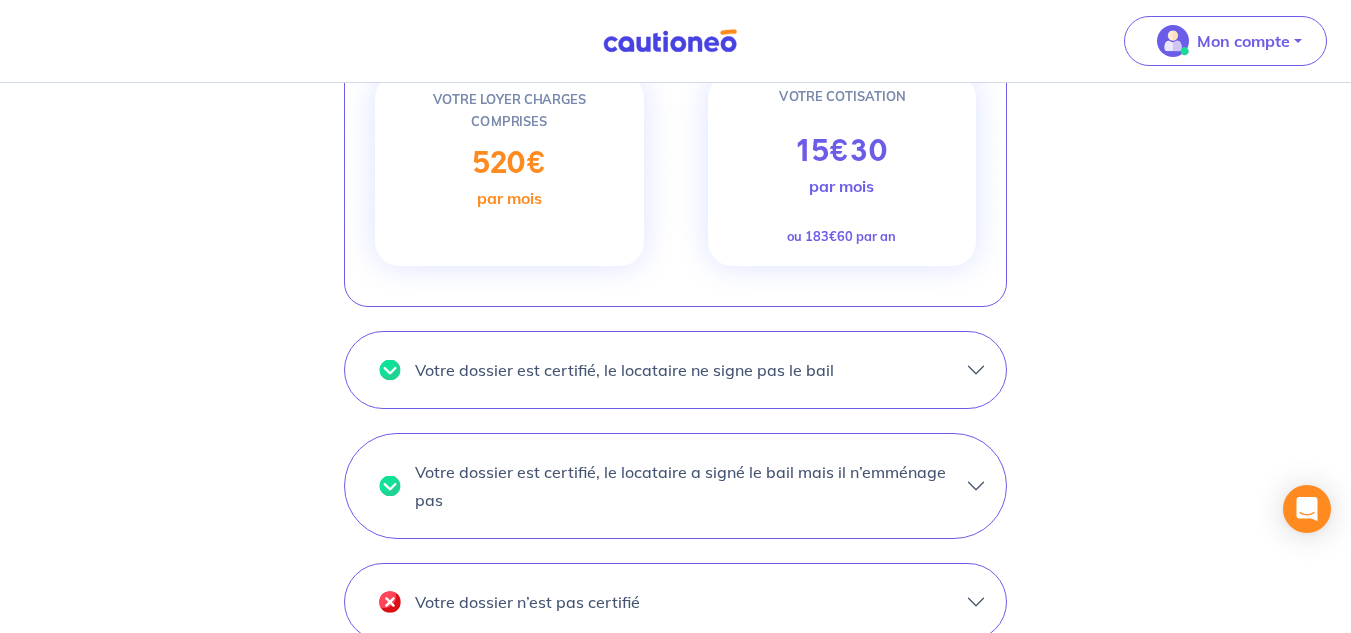click on "Votre dossier est certifié, le locataire ne signe pas le bail" at bounding box center [624, 370] 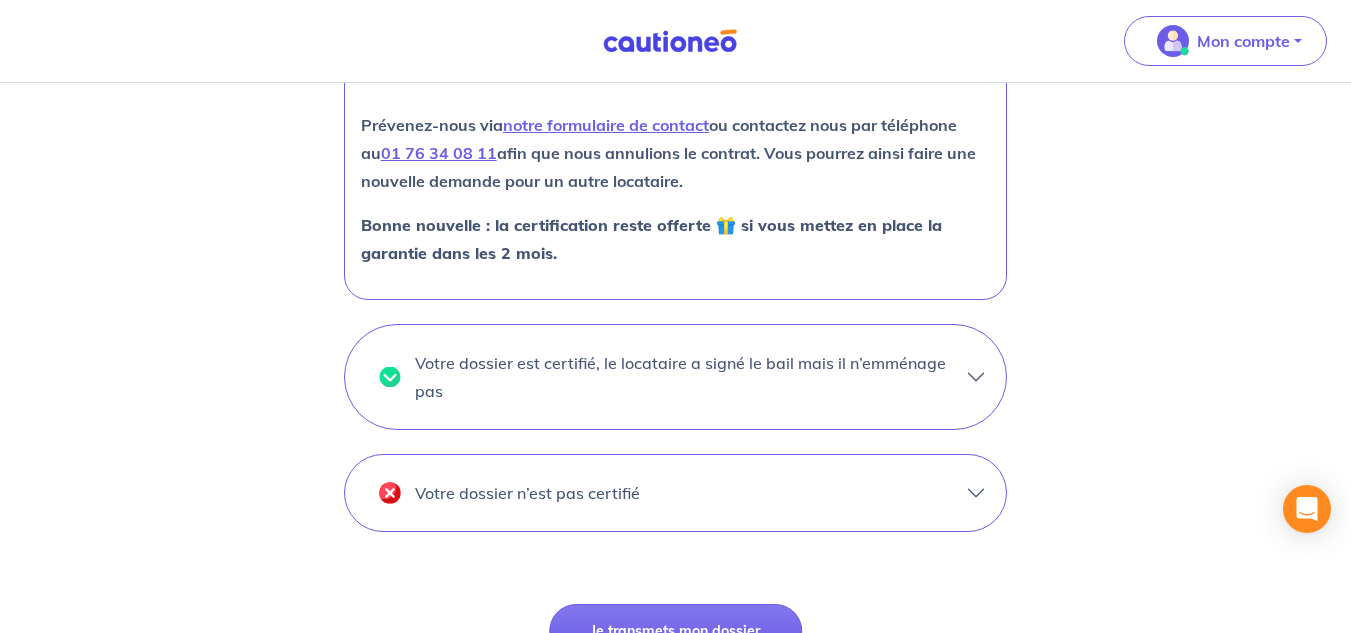 scroll, scrollTop: 1926, scrollLeft: 0, axis: vertical 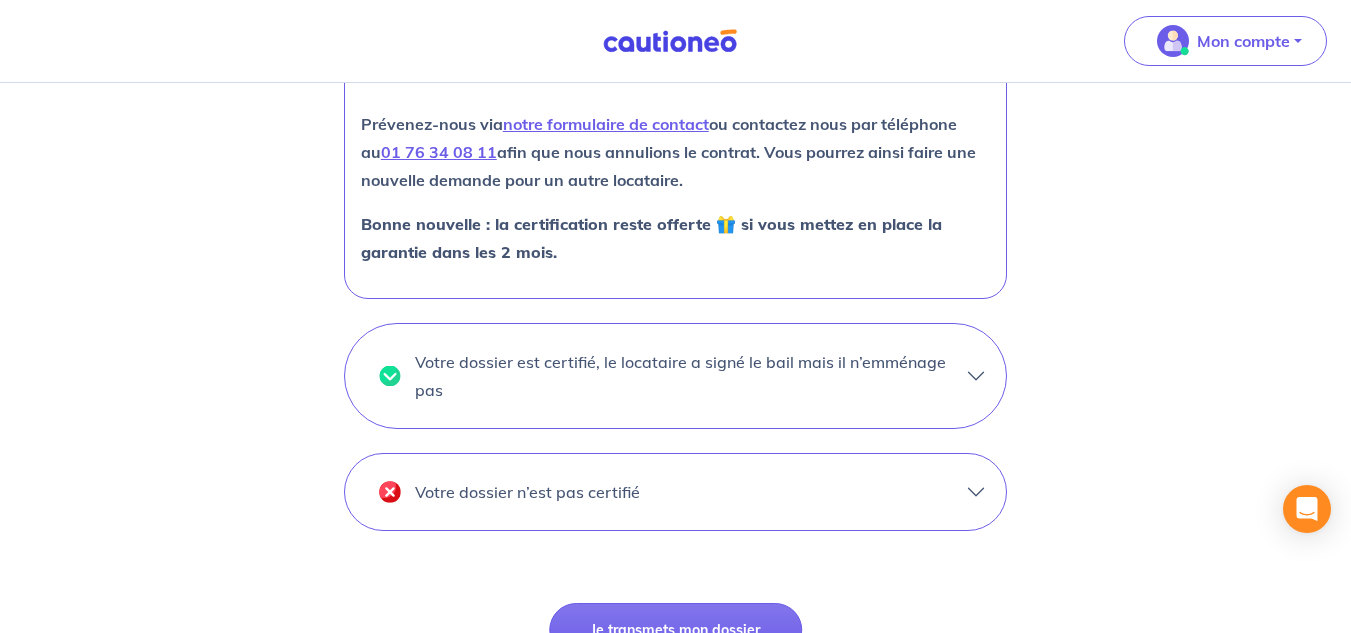 click on "Votre dossier est certifié, le locataire a signé le bail mais il n’emménage pas" at bounding box center (691, 376) 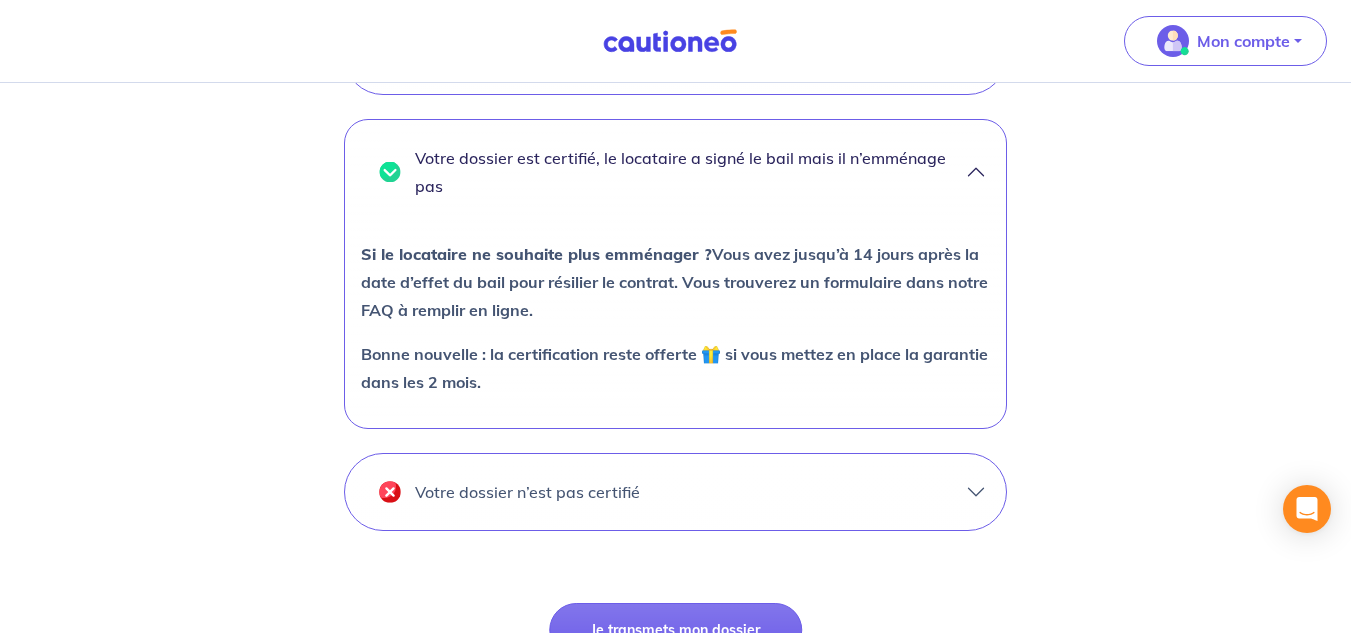 click on "Votre dossier n’est pas certifié" at bounding box center [527, 492] 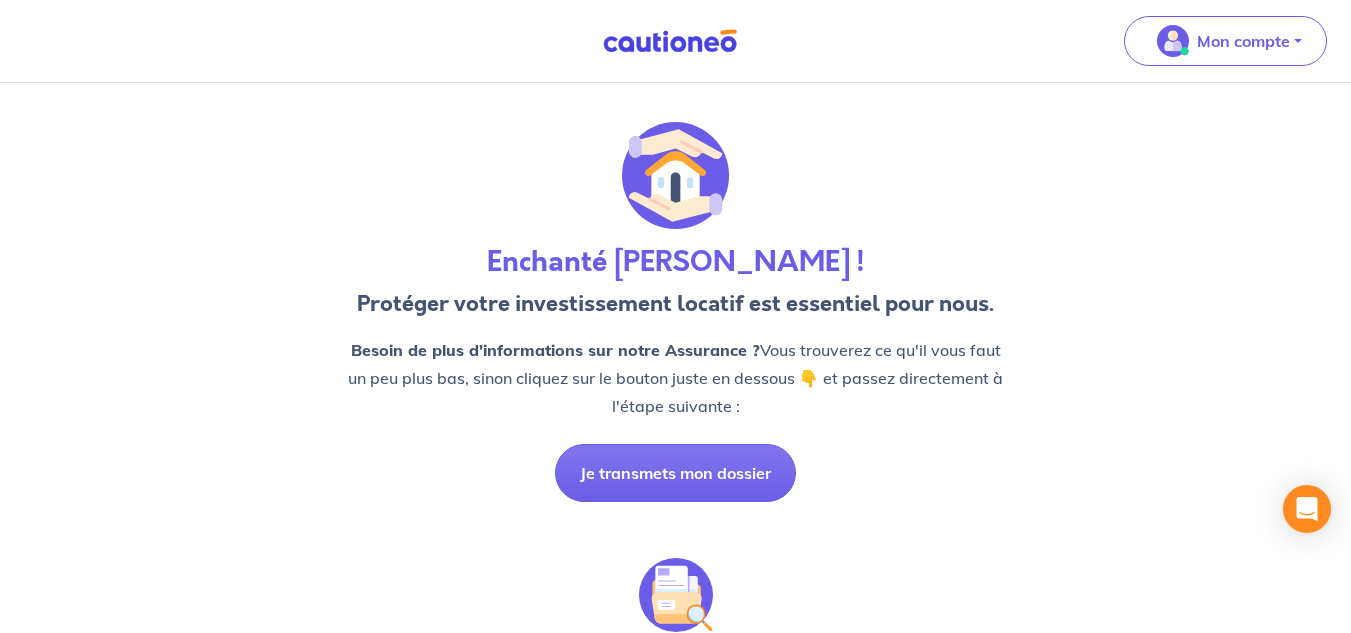 scroll, scrollTop: 0, scrollLeft: 0, axis: both 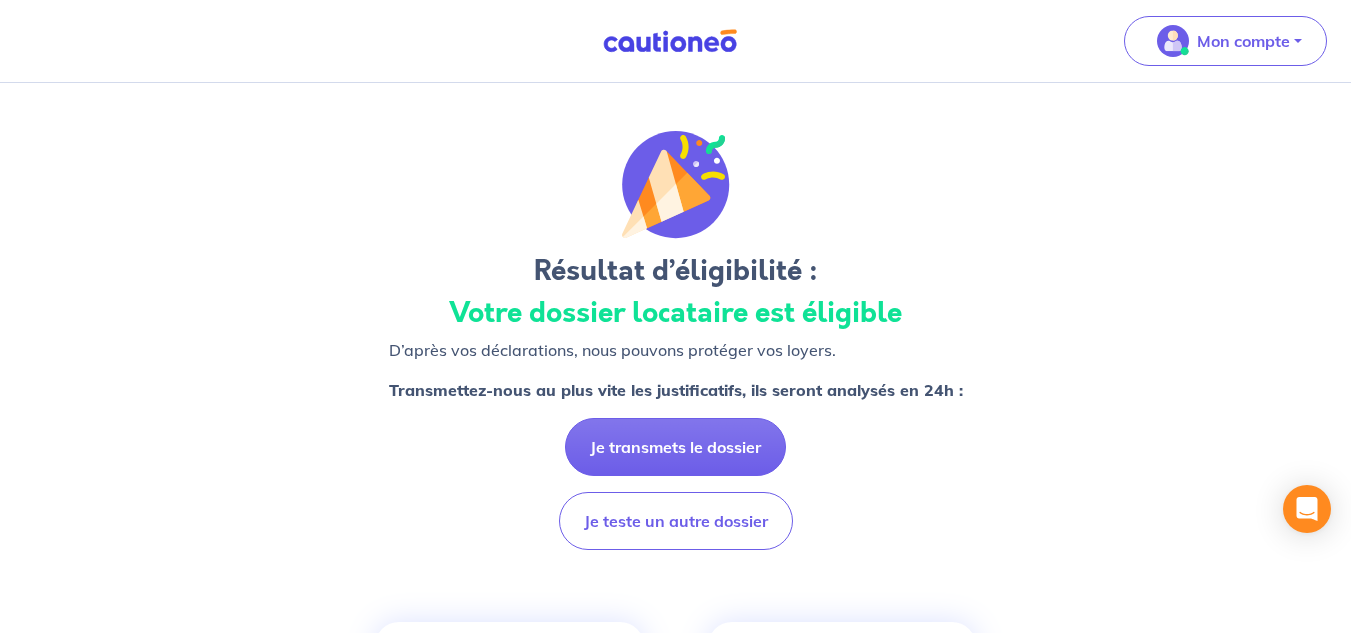 click at bounding box center [676, 185] 